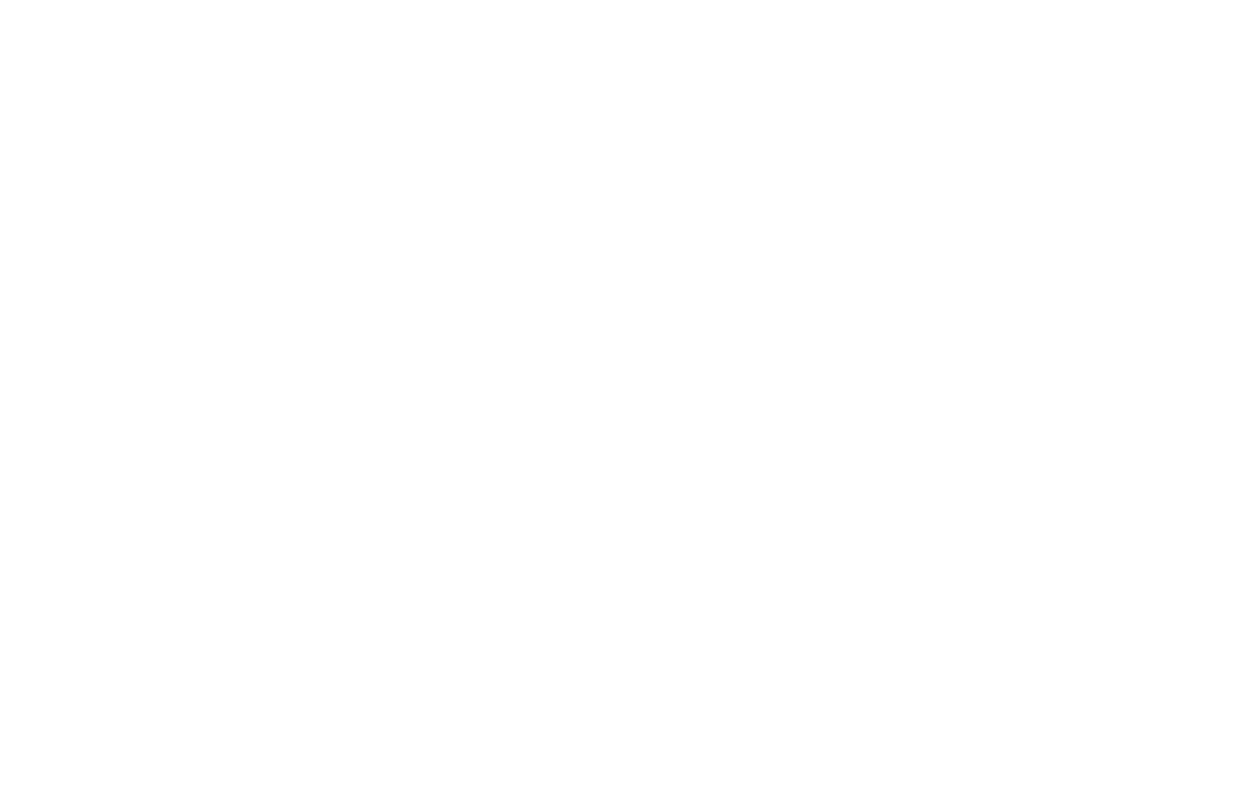 scroll, scrollTop: 0, scrollLeft: 0, axis: both 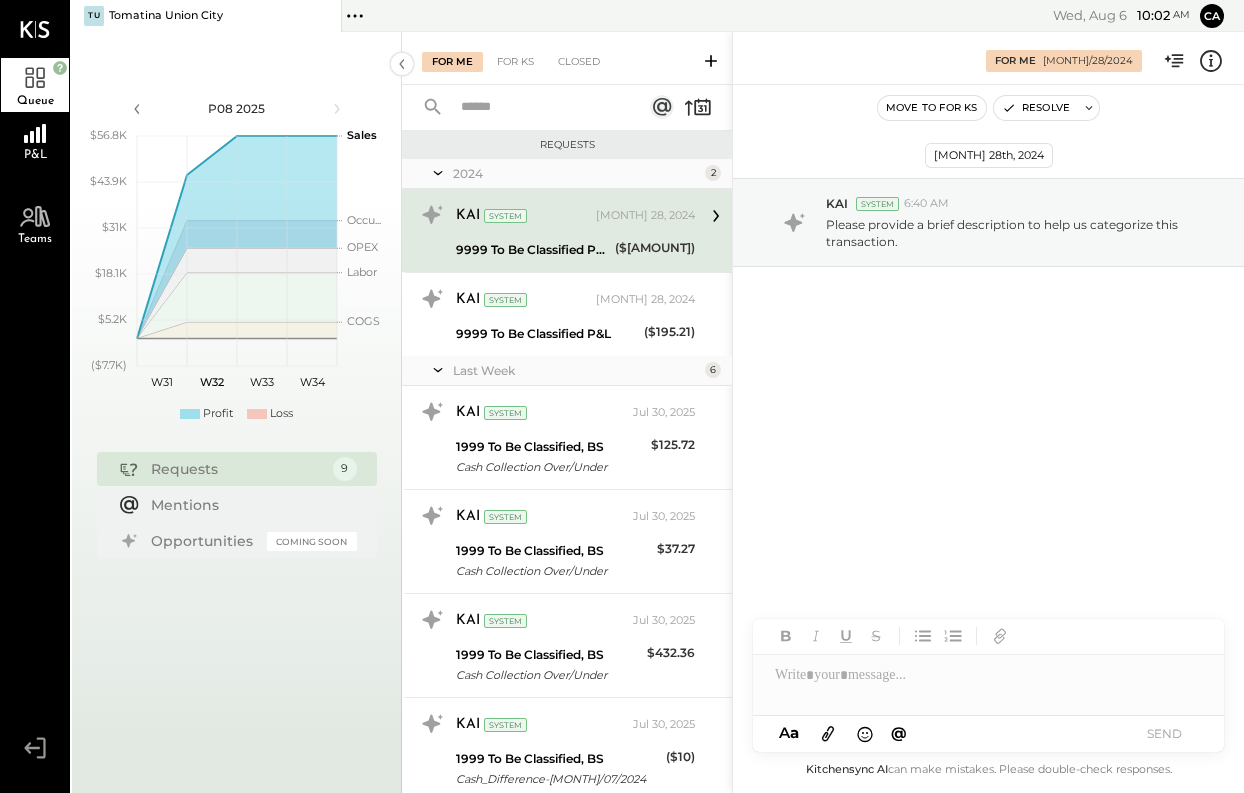 click 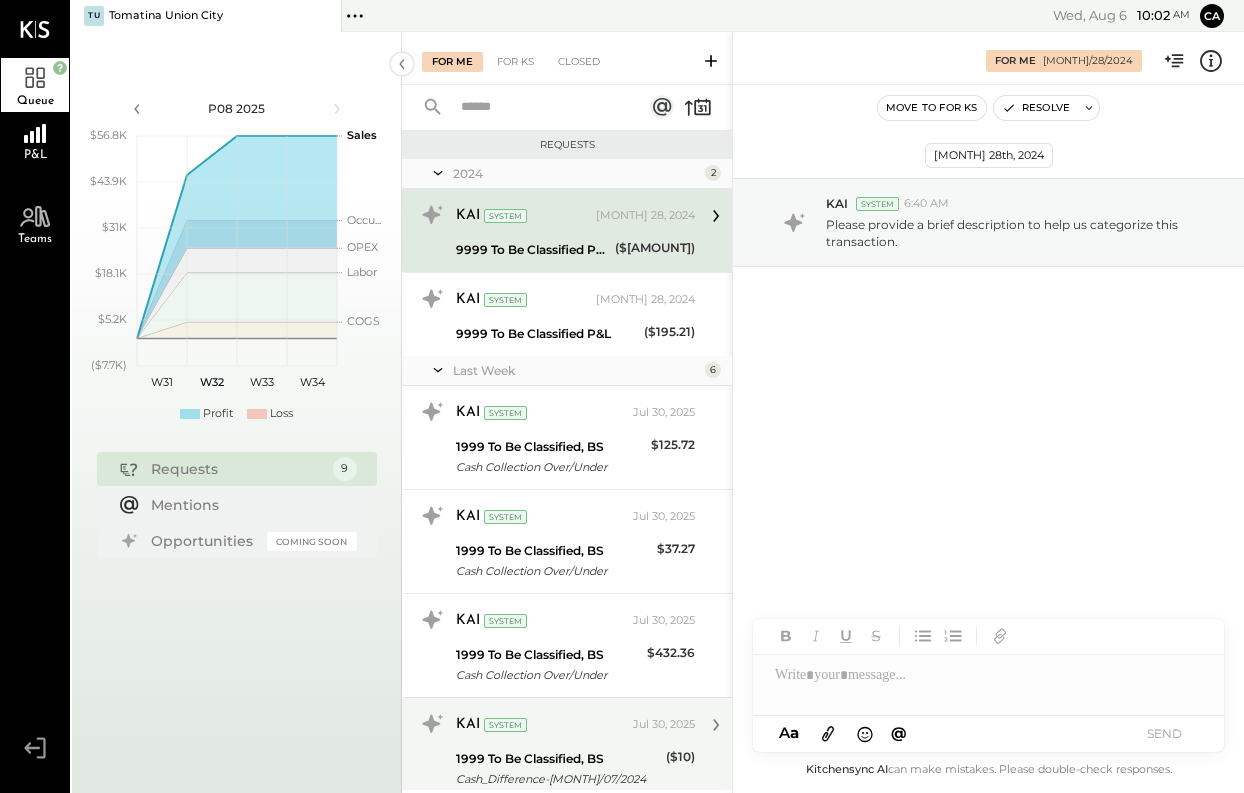 scroll, scrollTop: 0, scrollLeft: 0, axis: both 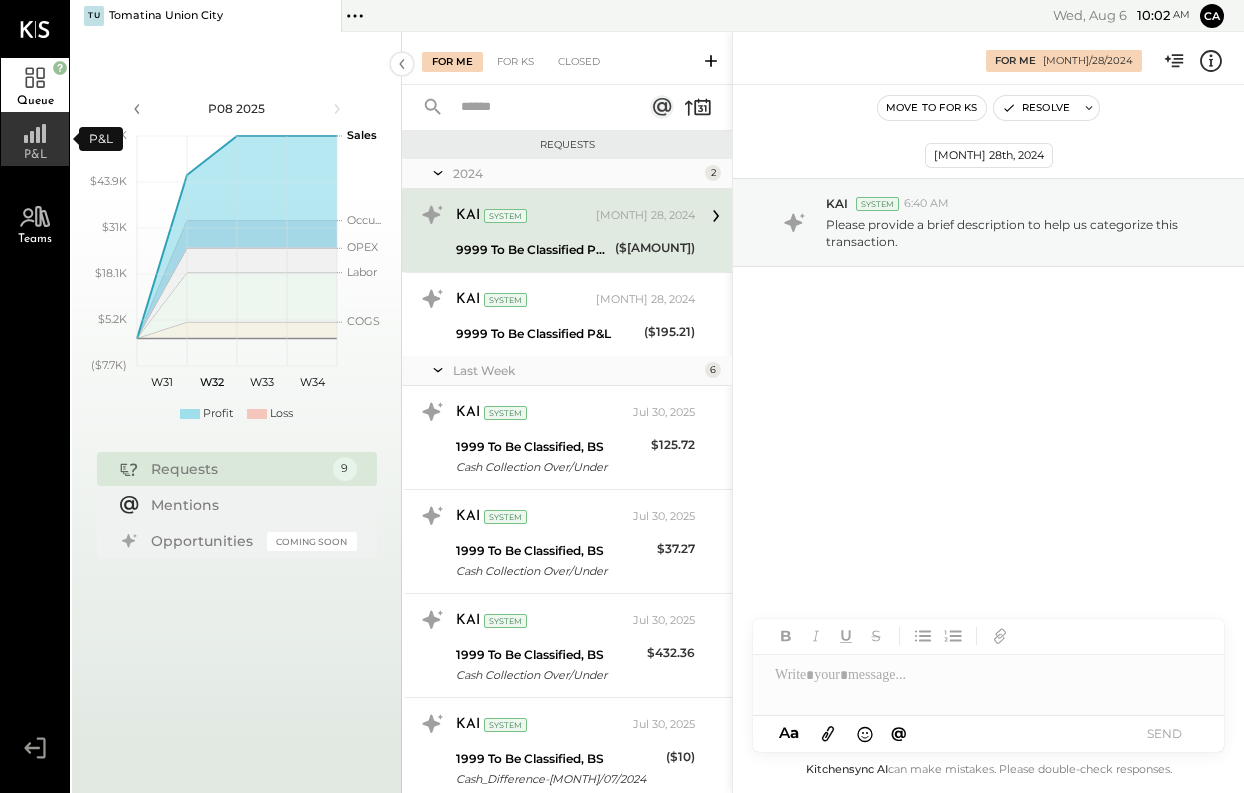 click 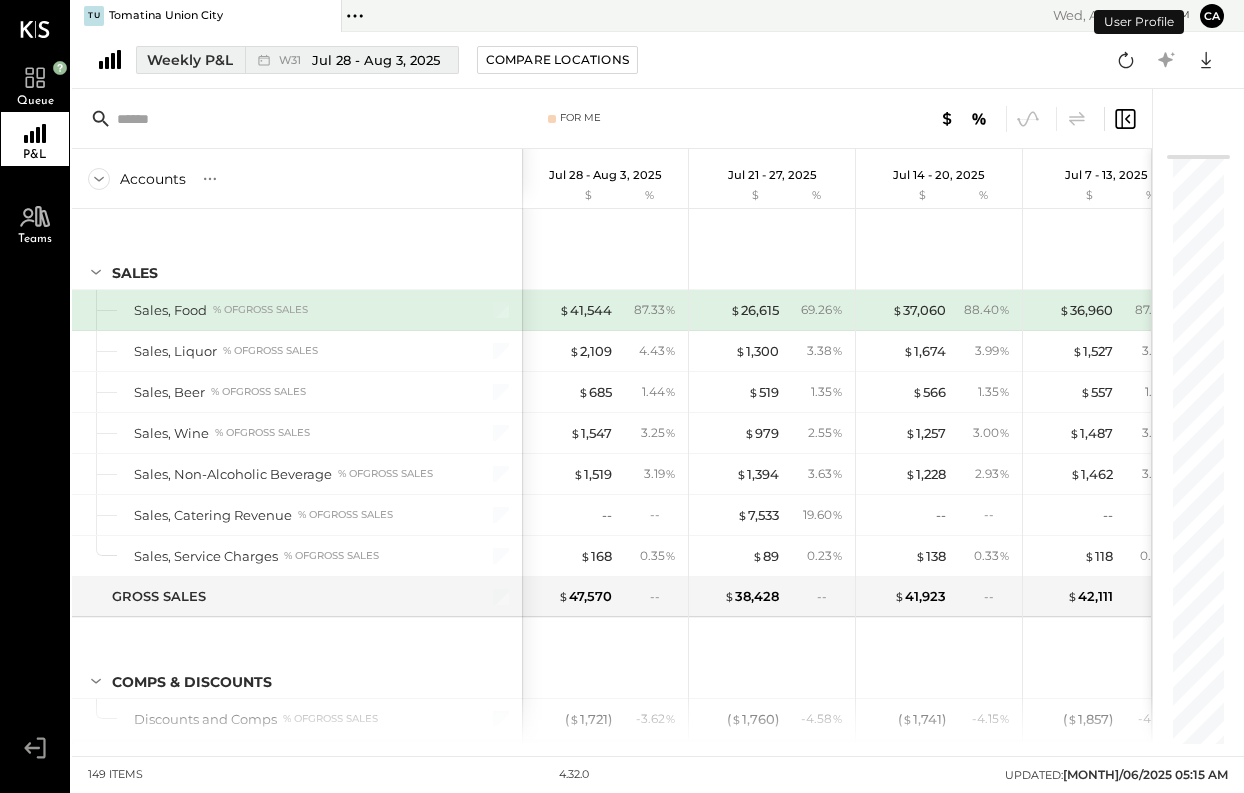 click on "Weekly P&L" at bounding box center [190, 60] 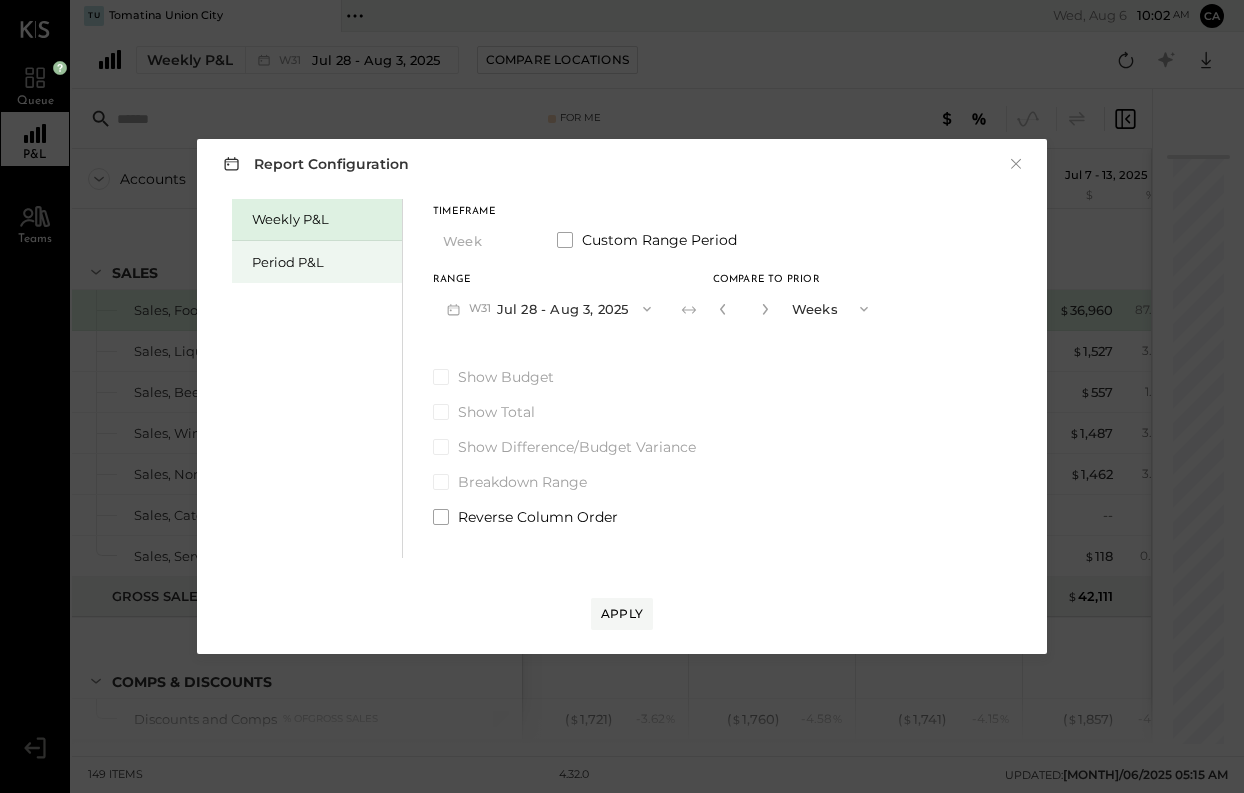 click on "Period P&L" at bounding box center [322, 262] 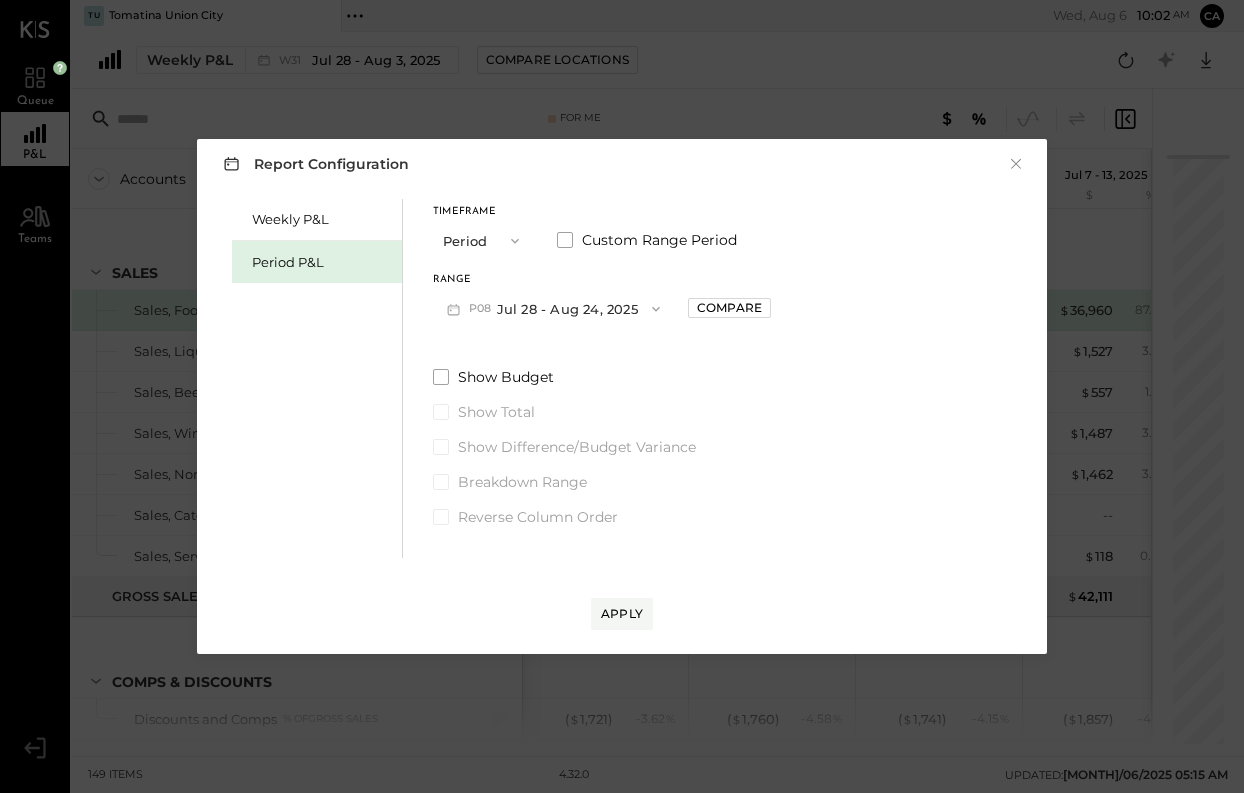 click on "P08 Jul 28 - Aug 24, 2025" at bounding box center [553, 308] 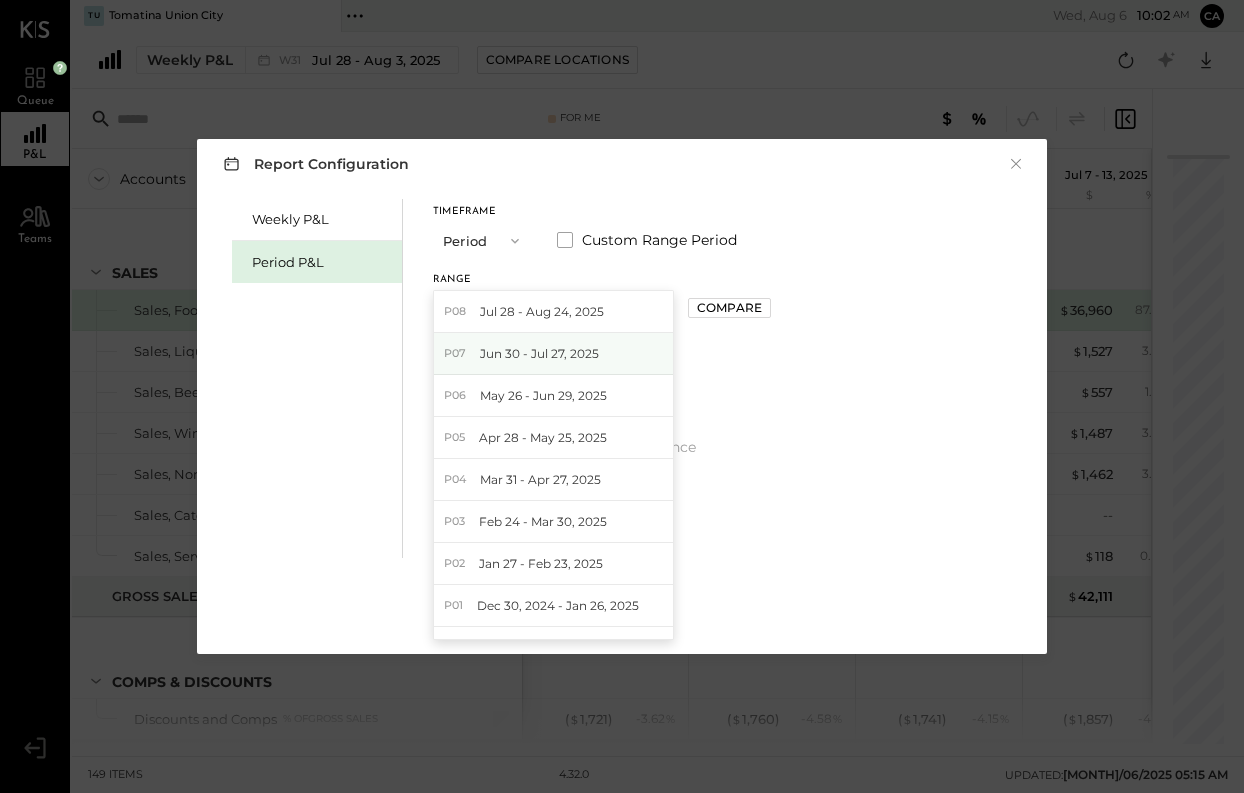 click on "Jun 30 - Jul 27, 2025" at bounding box center (539, 353) 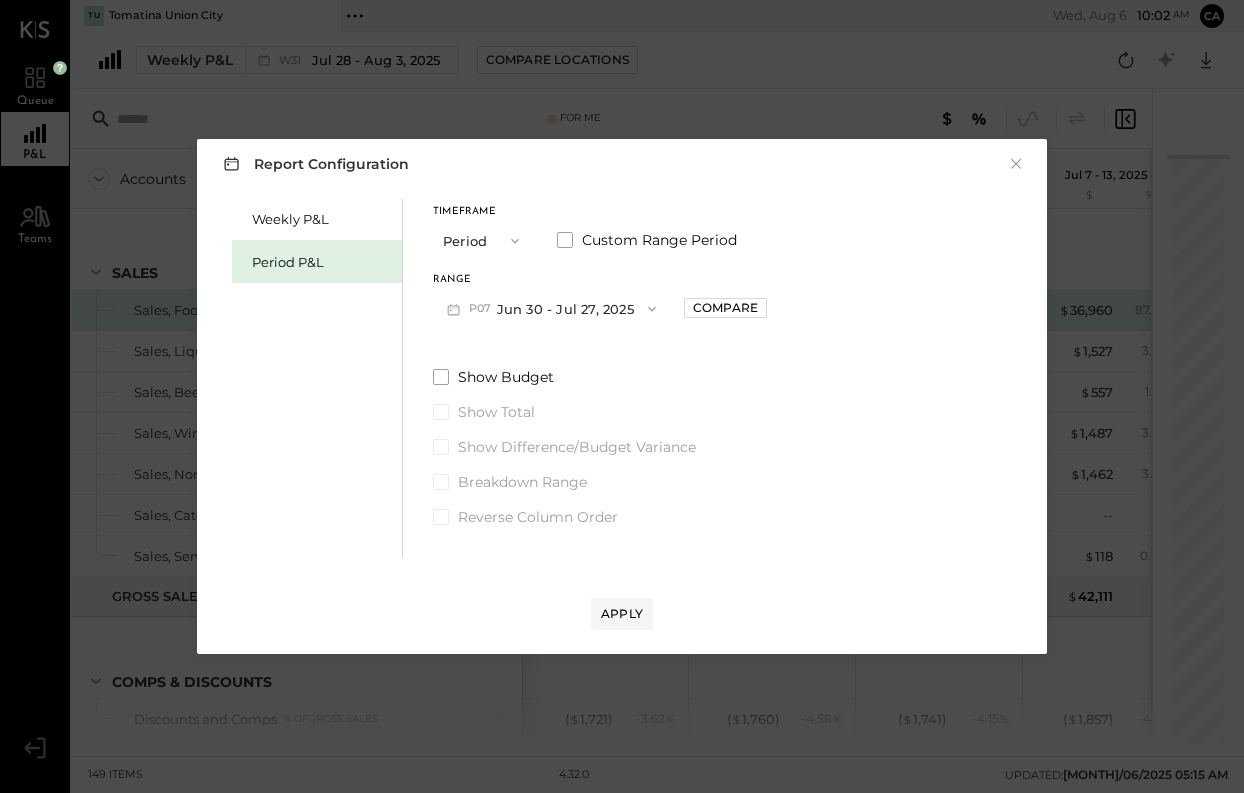 click on "P07 Jun 30 - Jul 27, 2025" at bounding box center (551, 308) 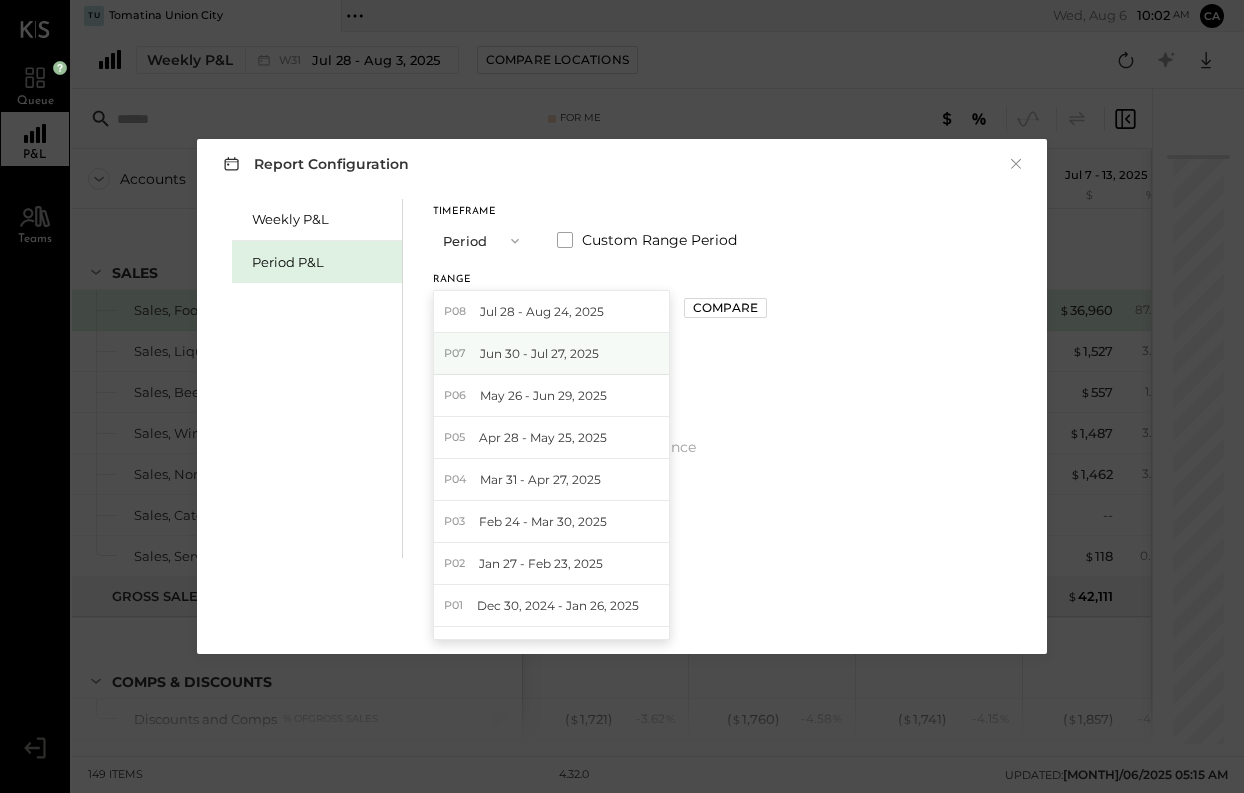 click on "P07   Jun 30 - Jul 27, 2025" at bounding box center [551, 354] 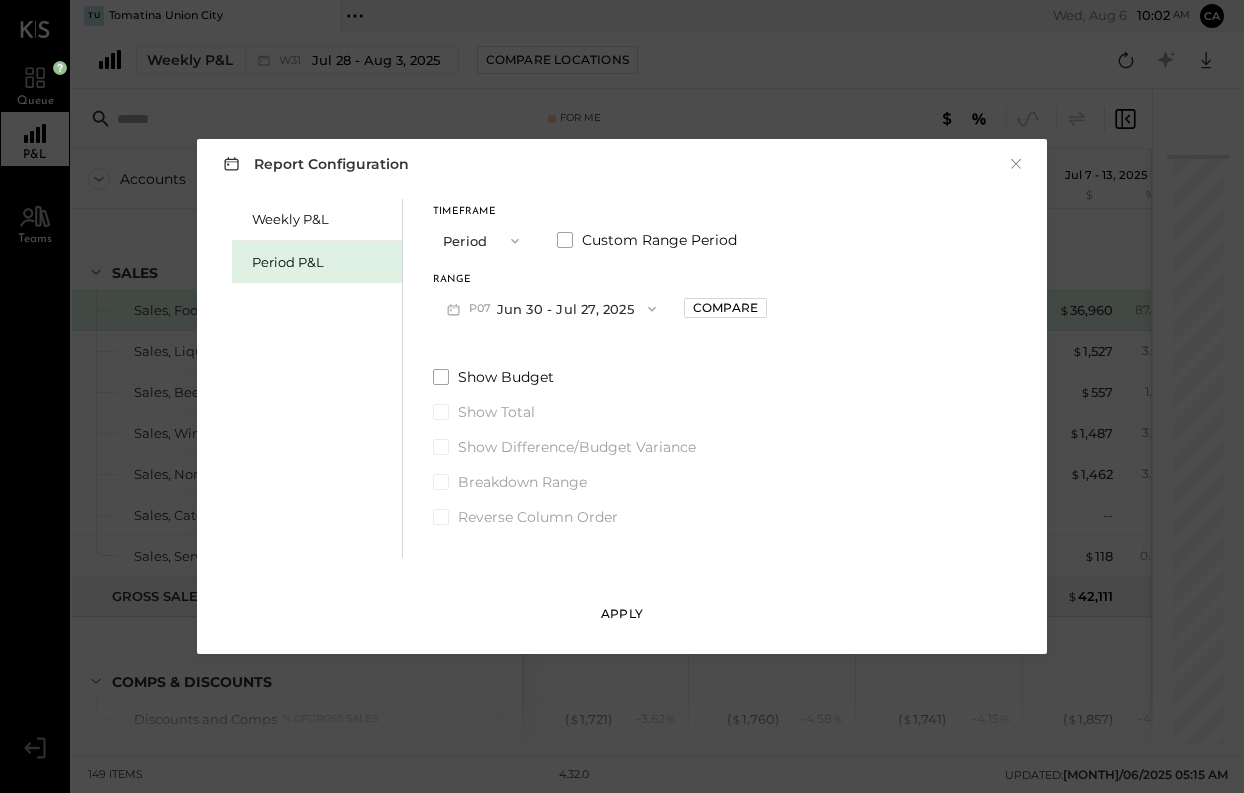 click on "Apply" at bounding box center [622, 613] 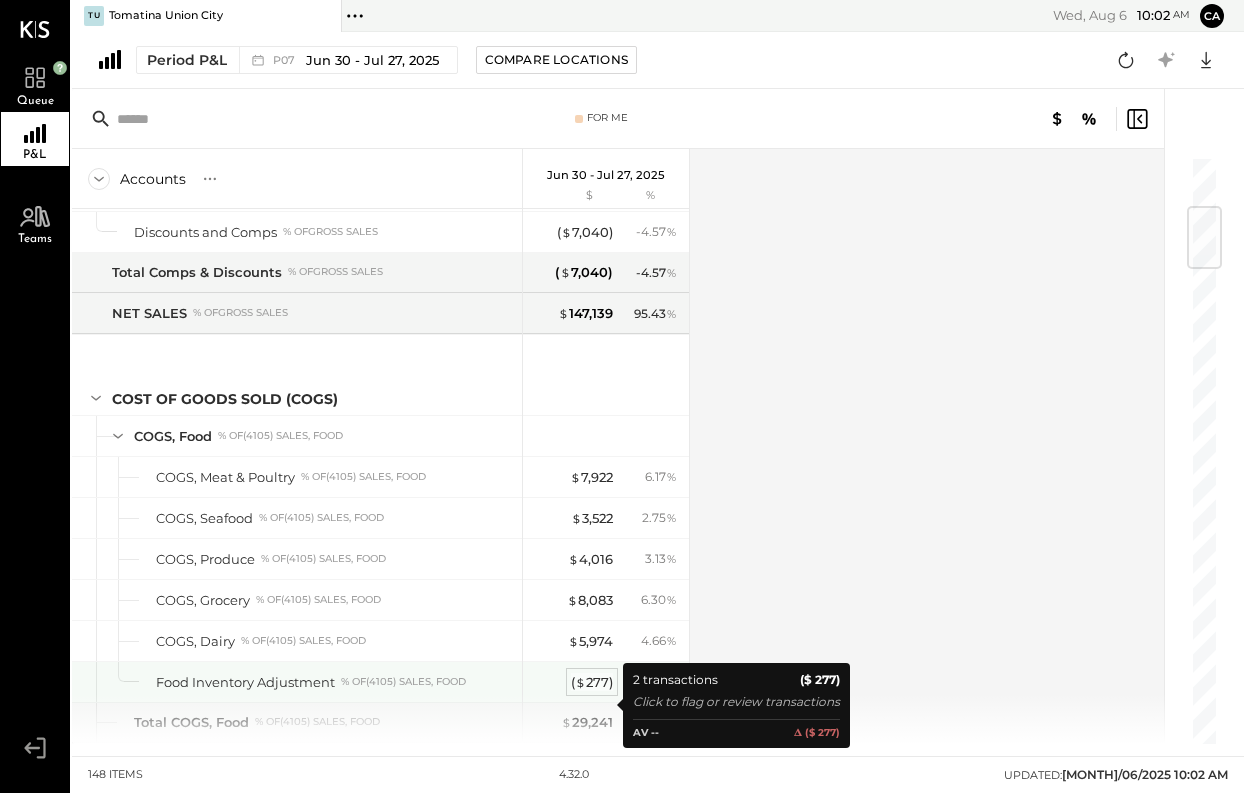 scroll, scrollTop: 381, scrollLeft: 0, axis: vertical 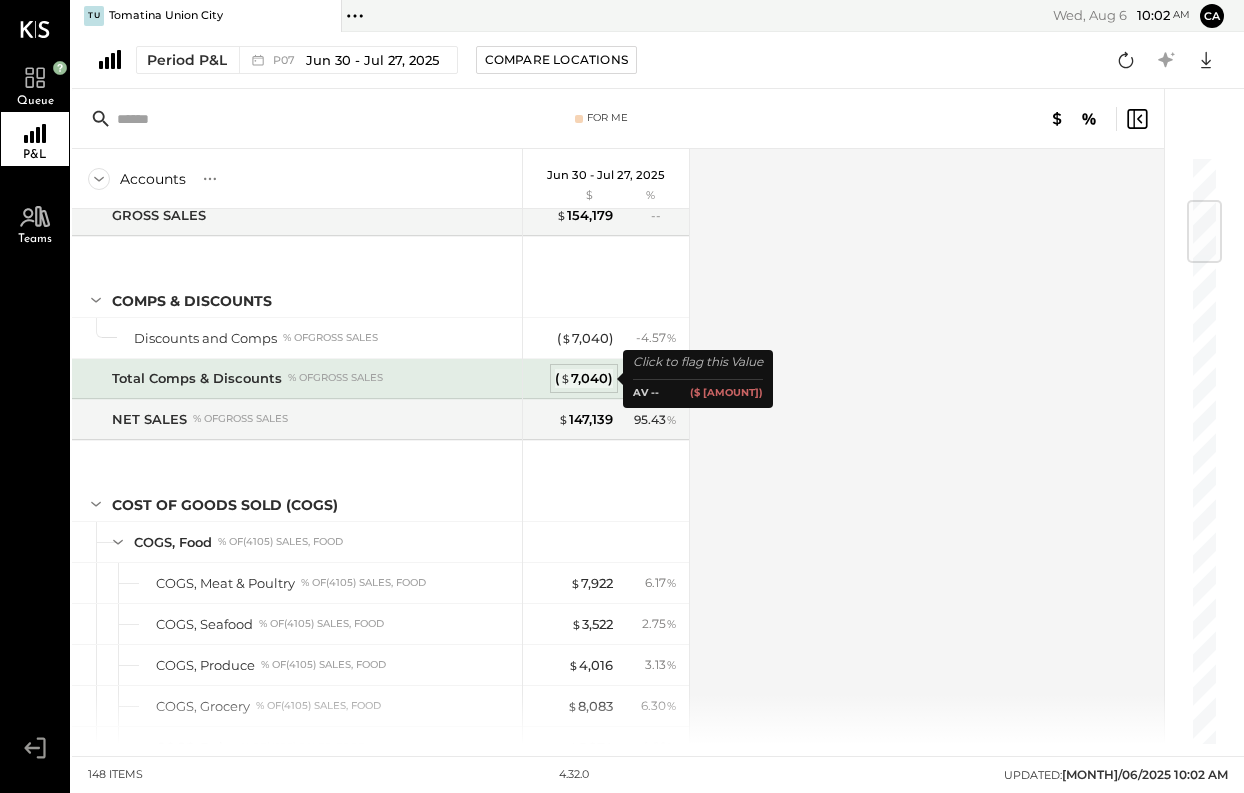 click on "( $ [AMOUNT] )" at bounding box center [584, 378] 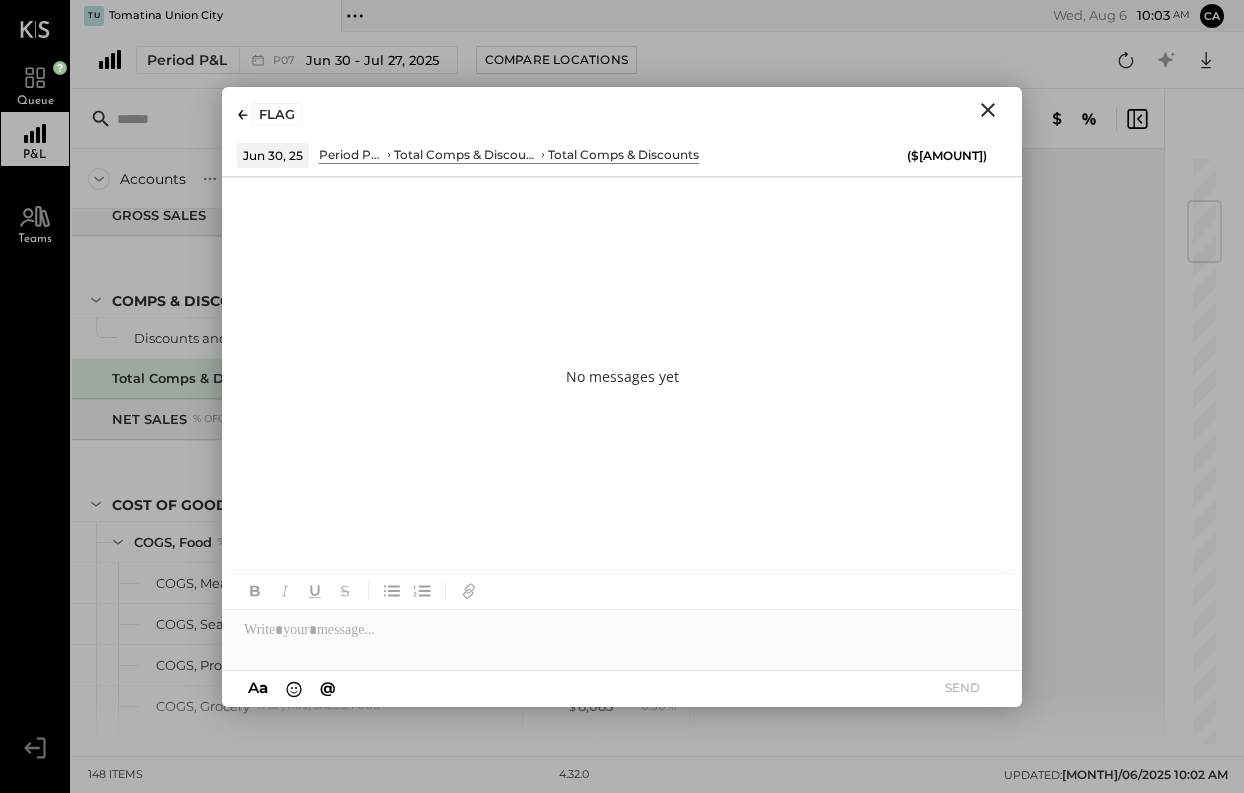 click 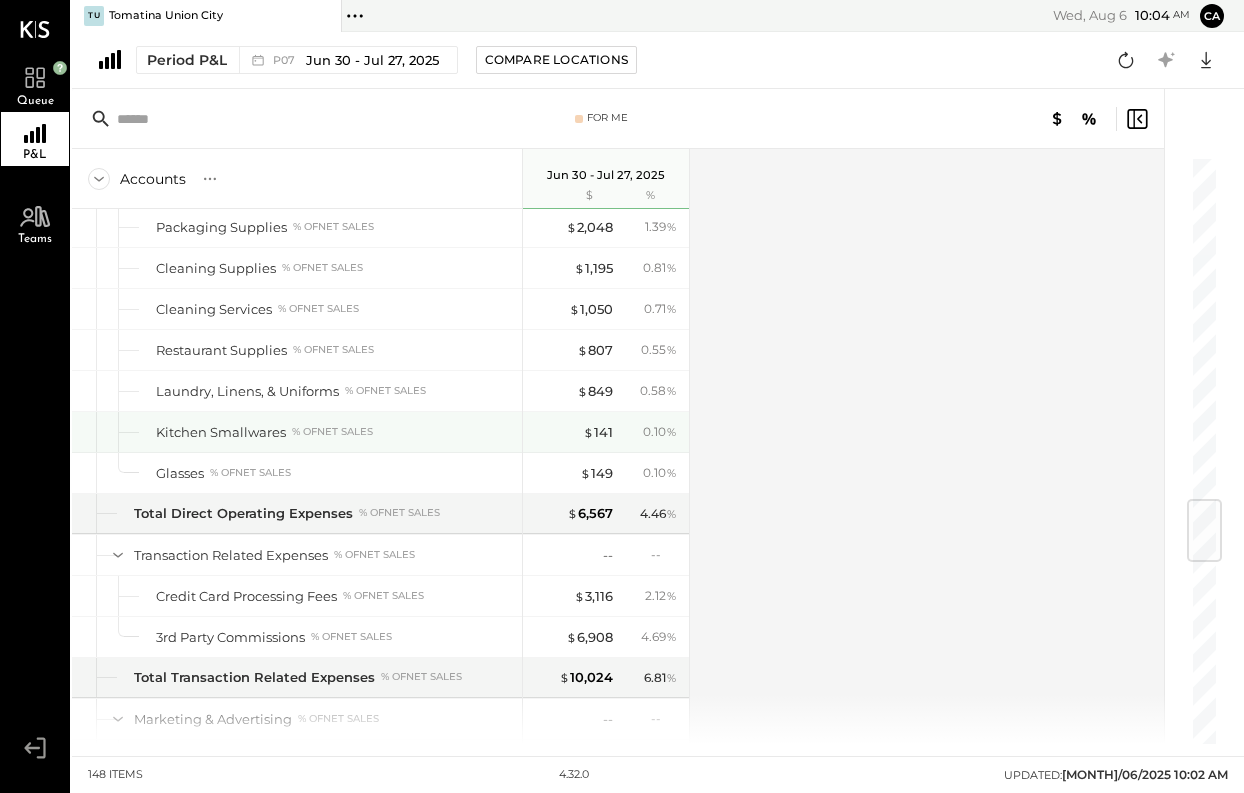scroll, scrollTop: 2914, scrollLeft: 0, axis: vertical 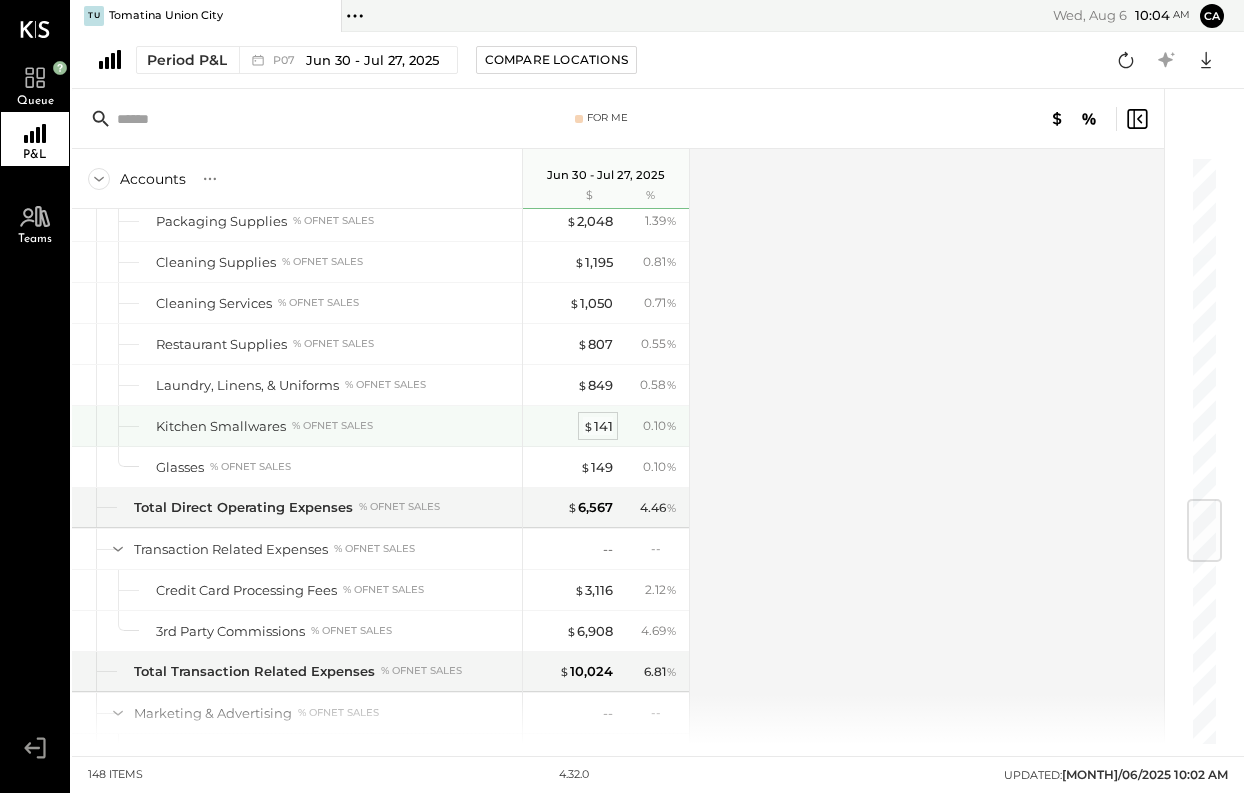 click on "$" at bounding box center (588, 426) 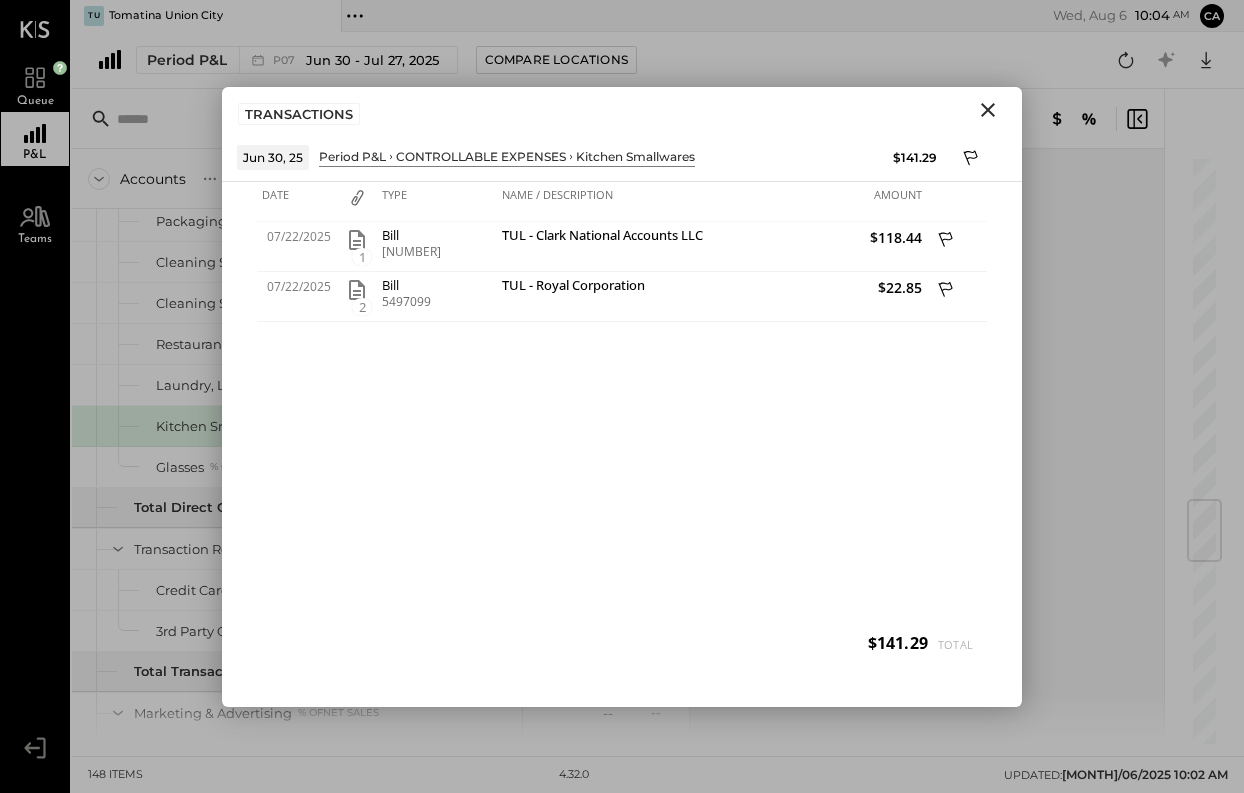 click 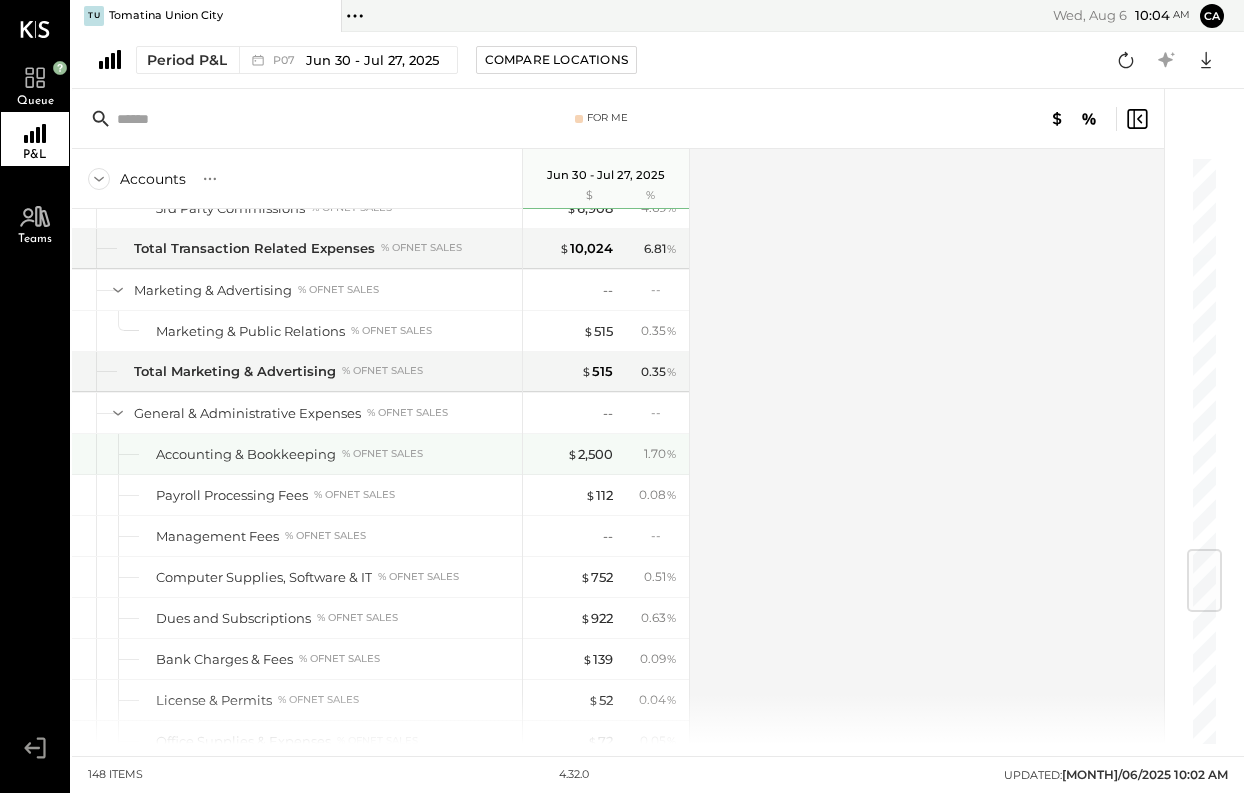 scroll, scrollTop: 3353, scrollLeft: 0, axis: vertical 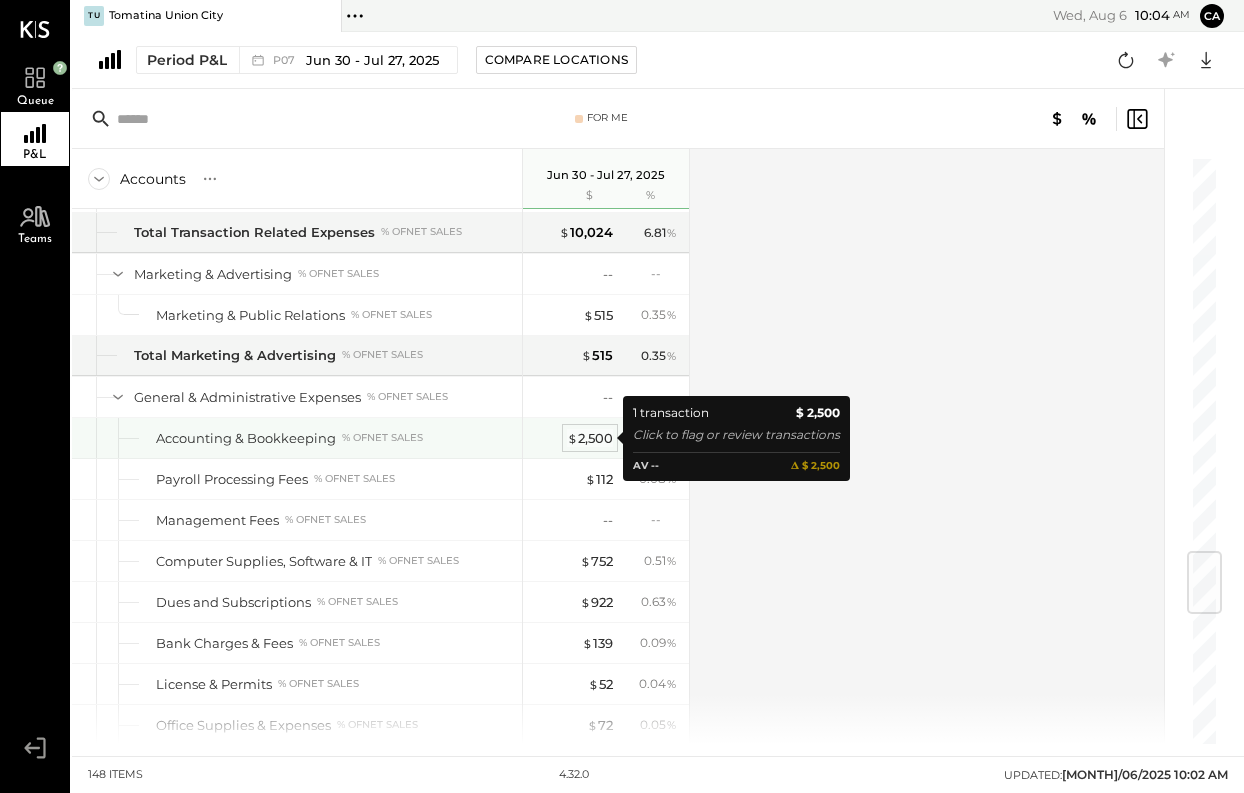 click on "$ 2,500" at bounding box center [590, 438] 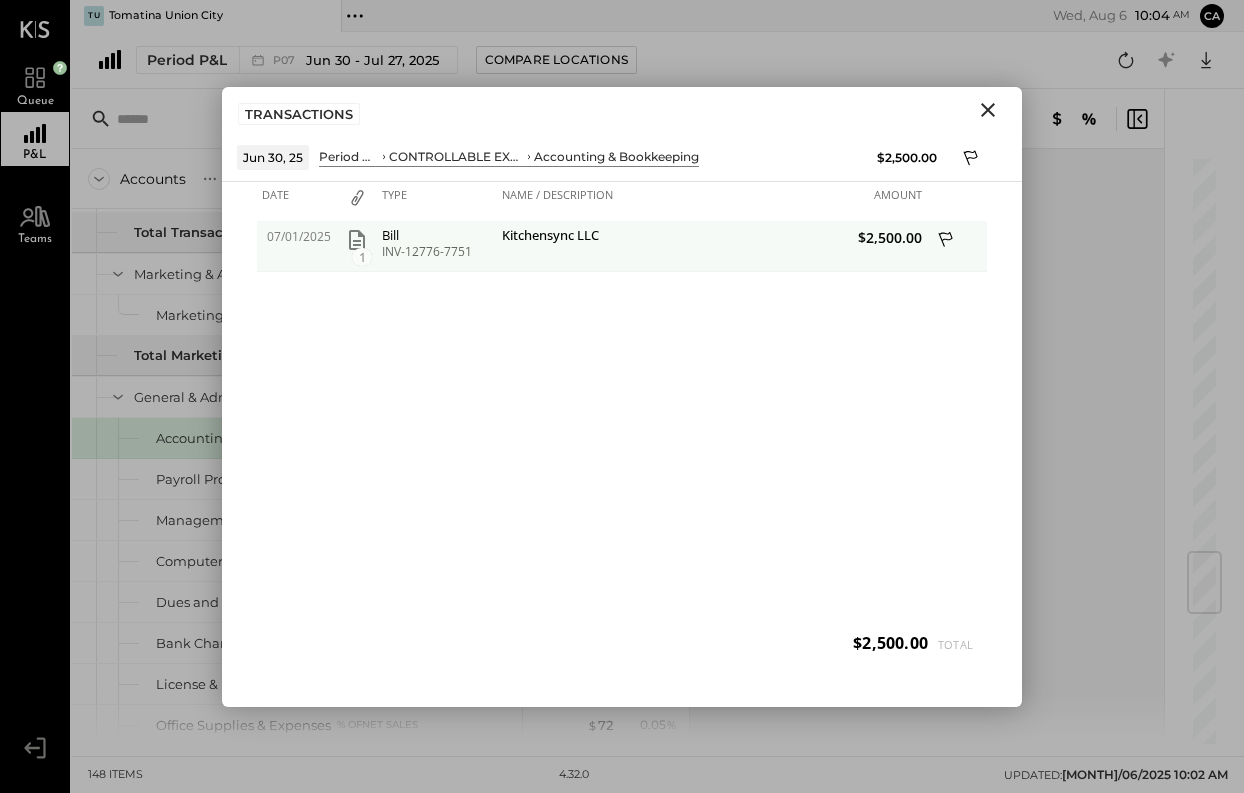 click 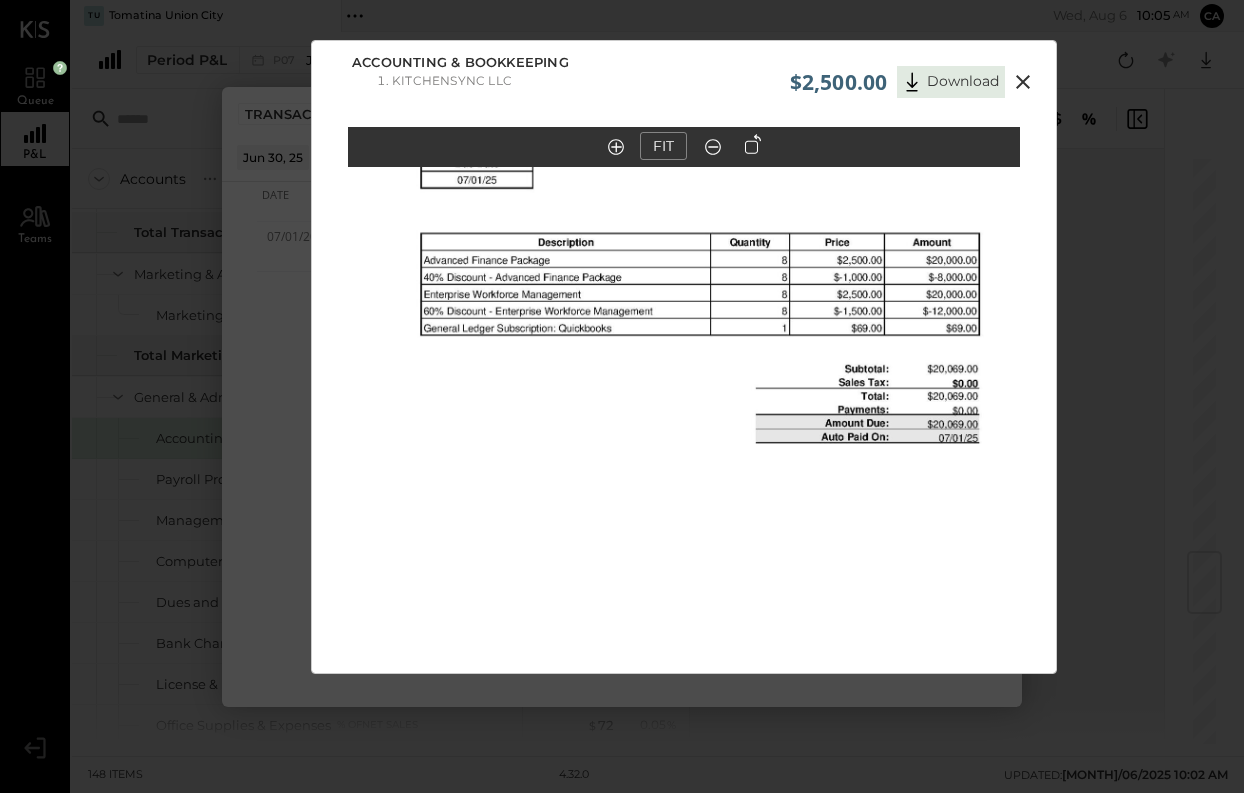 scroll, scrollTop: 0, scrollLeft: 0, axis: both 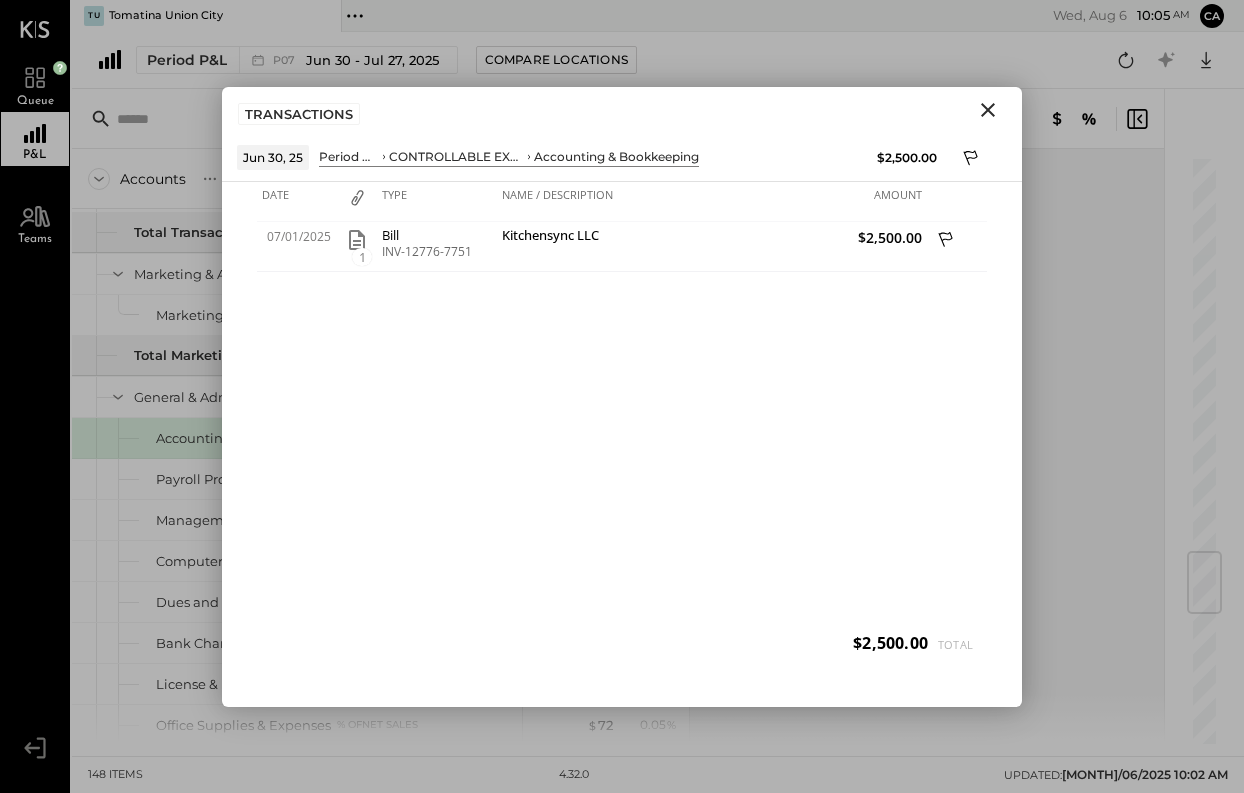 click 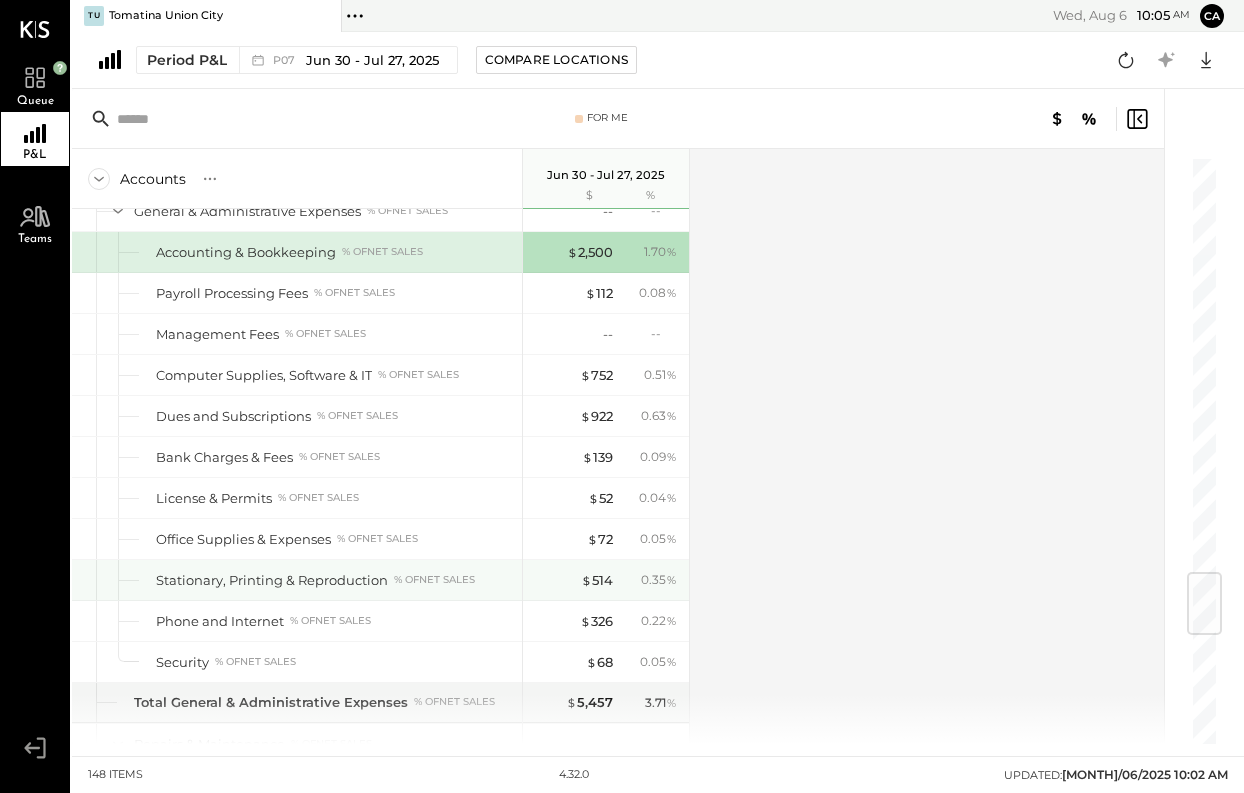 scroll, scrollTop: 3541, scrollLeft: 0, axis: vertical 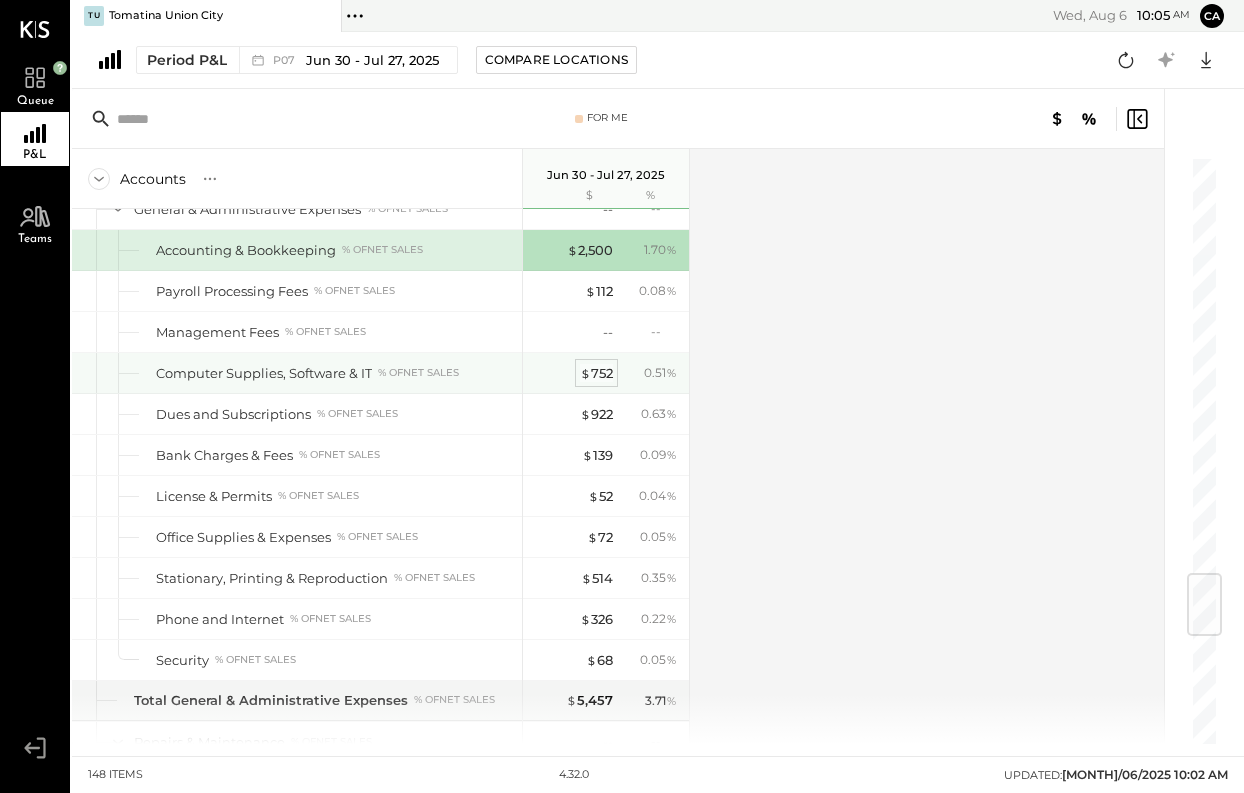 click on "$ 752" at bounding box center [596, 373] 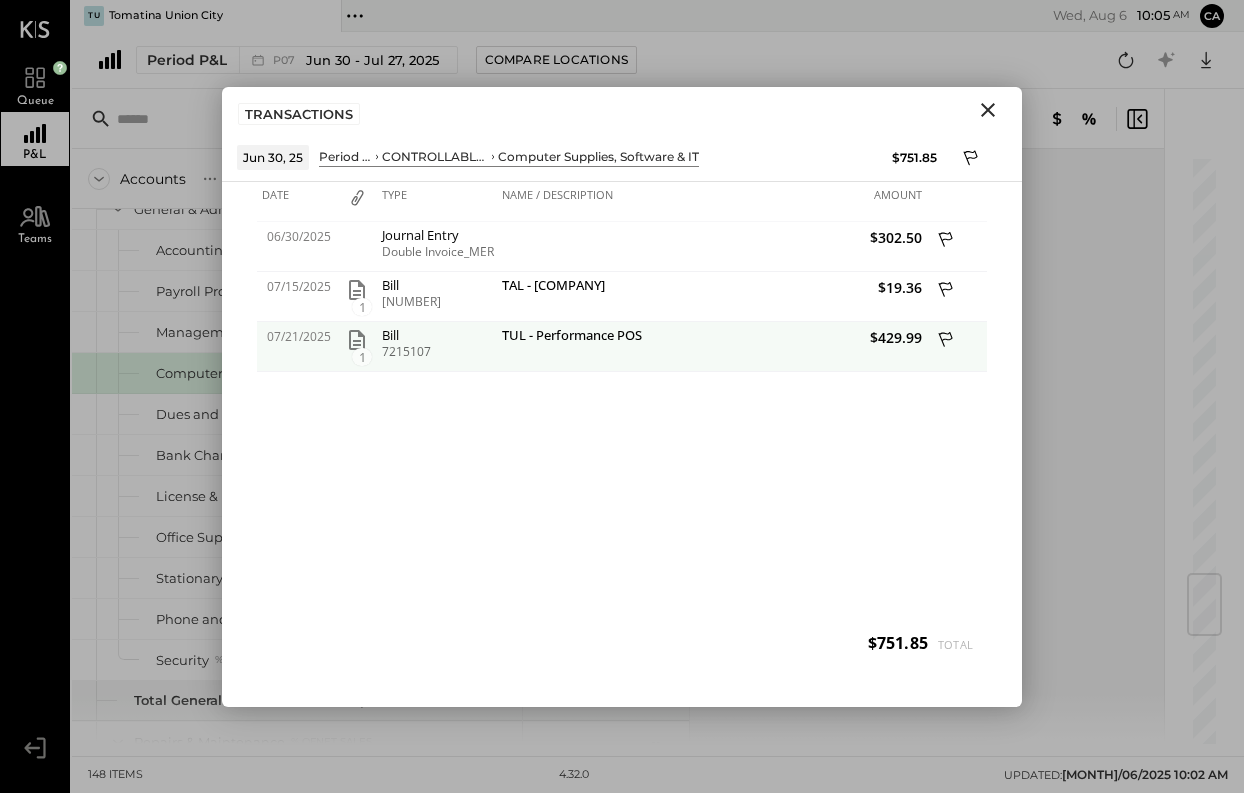 click 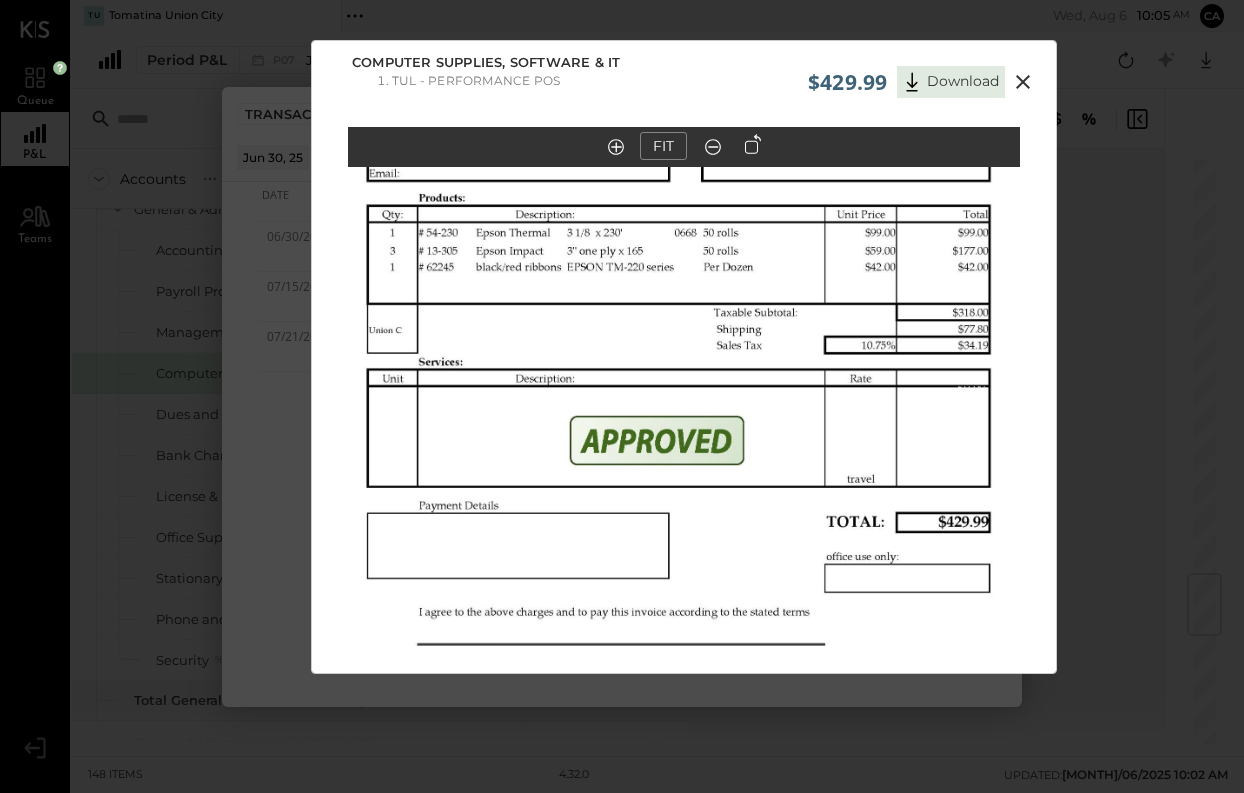 click 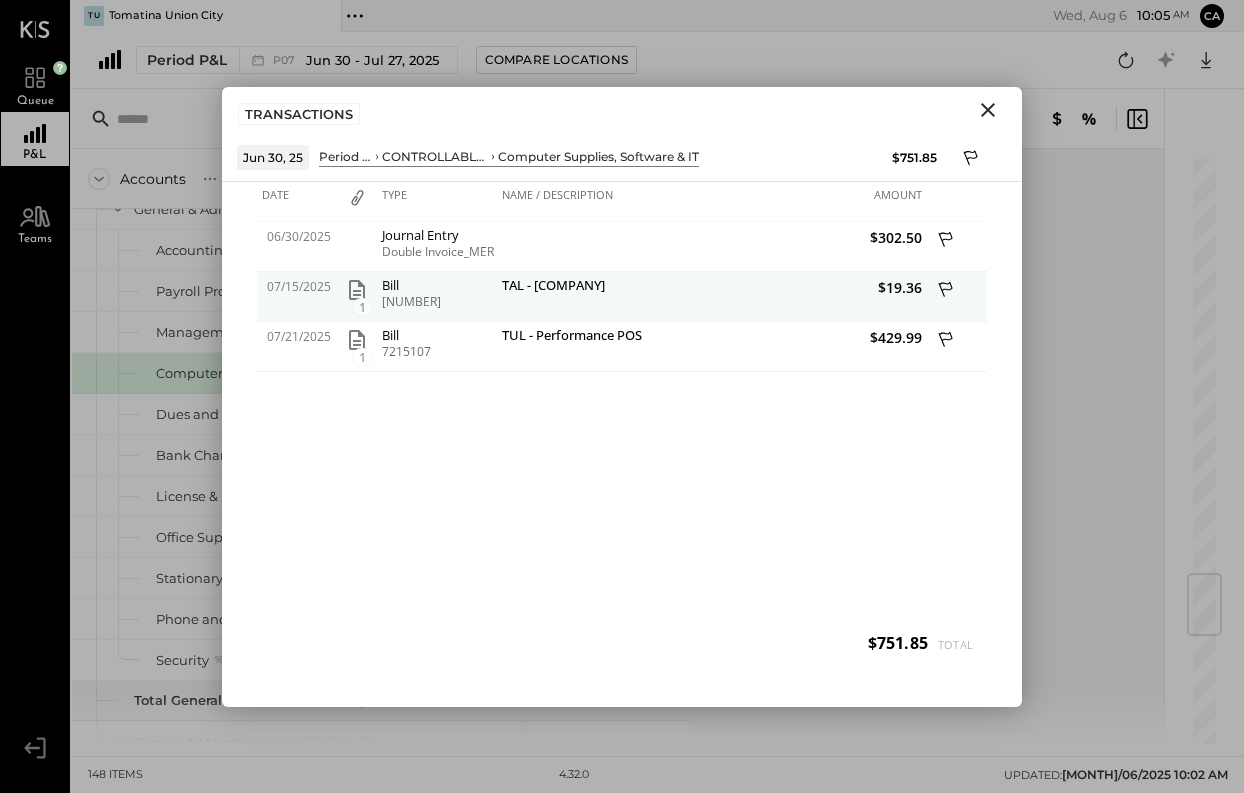 click 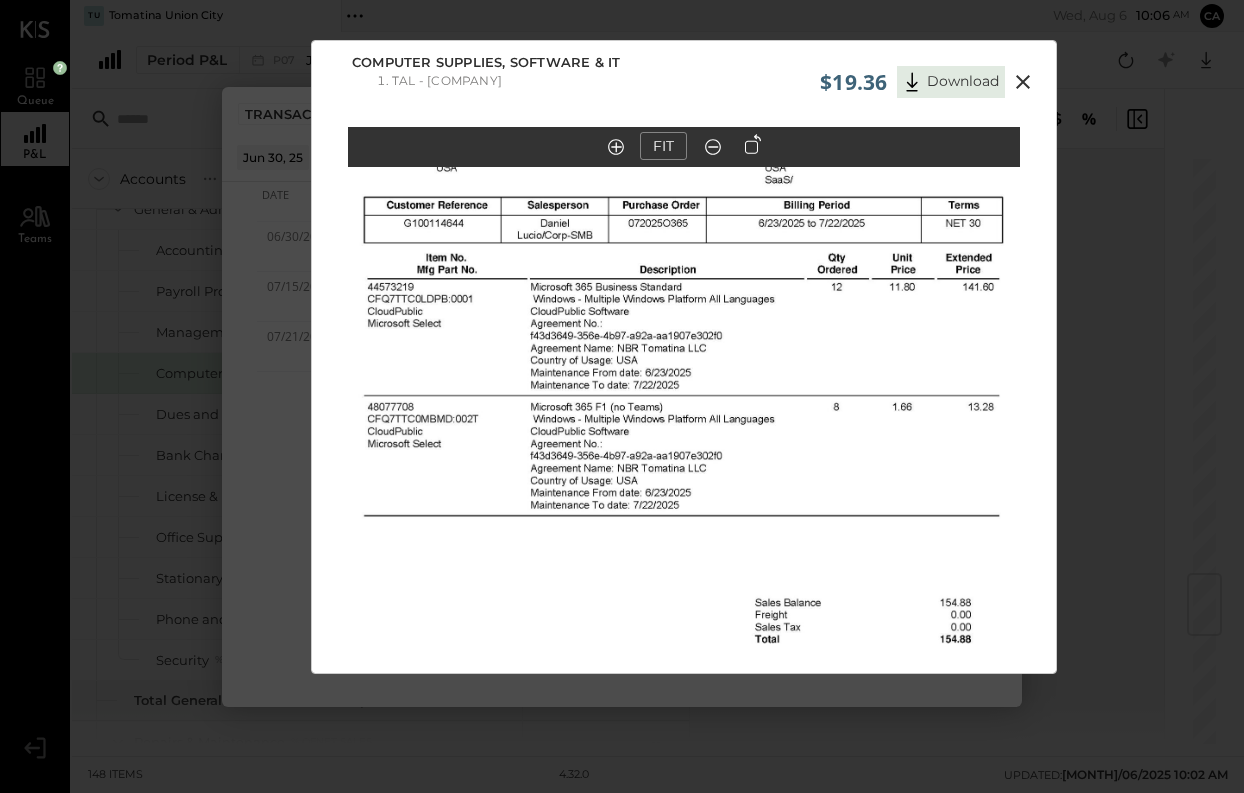 click 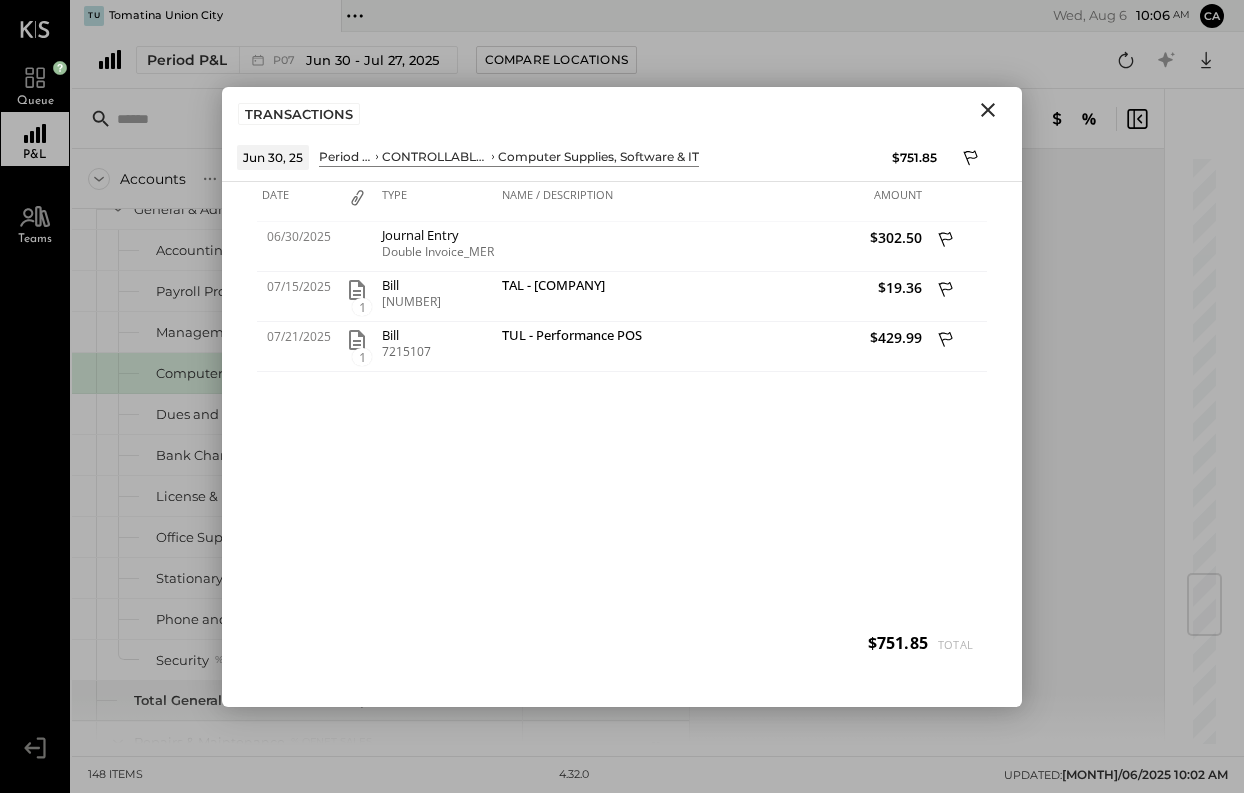 click 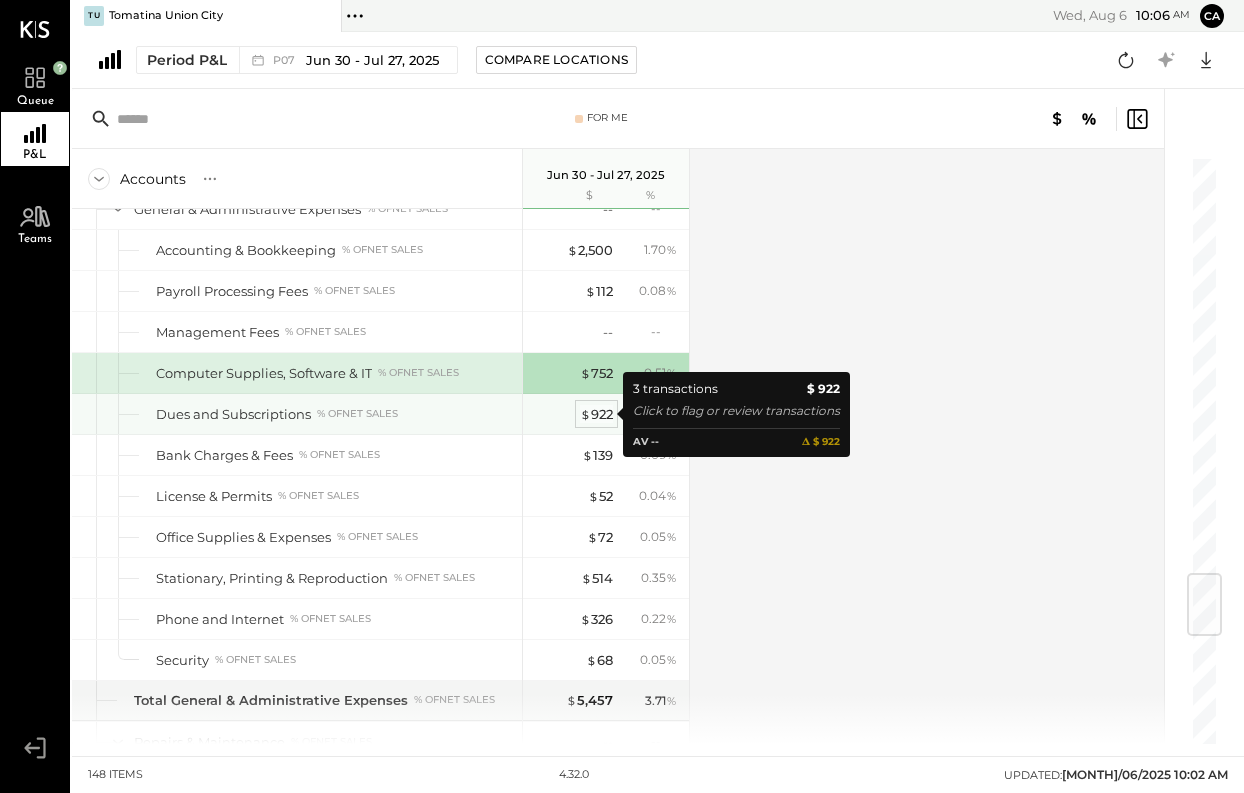 click on "$ 922" at bounding box center (596, 414) 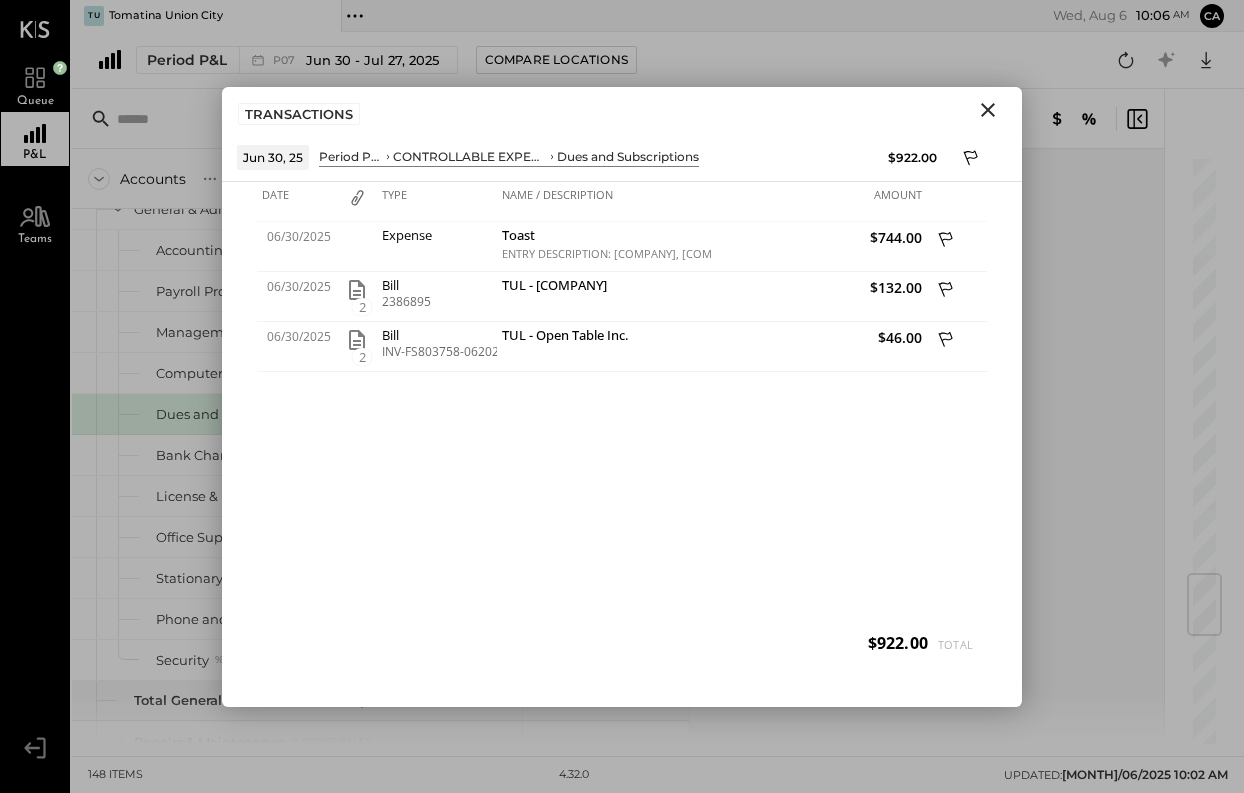 click 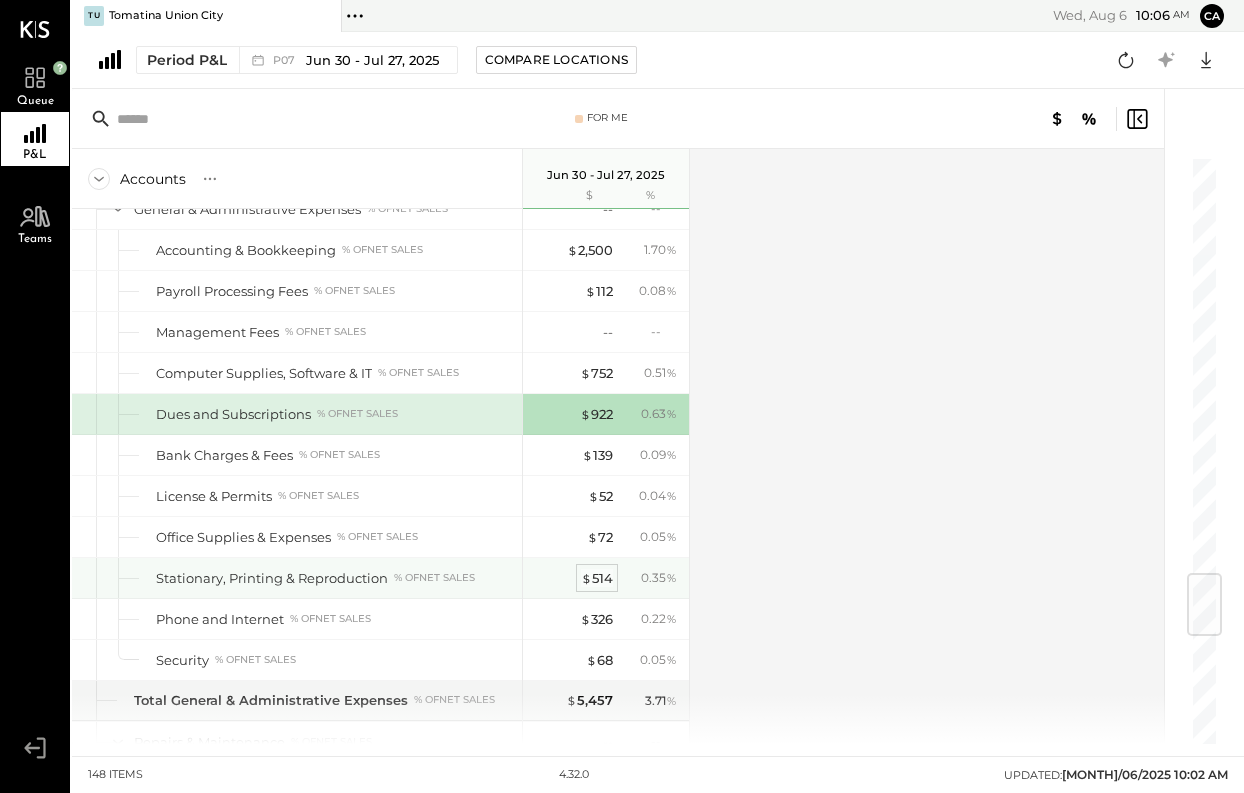 click on "$ 514" at bounding box center [597, 578] 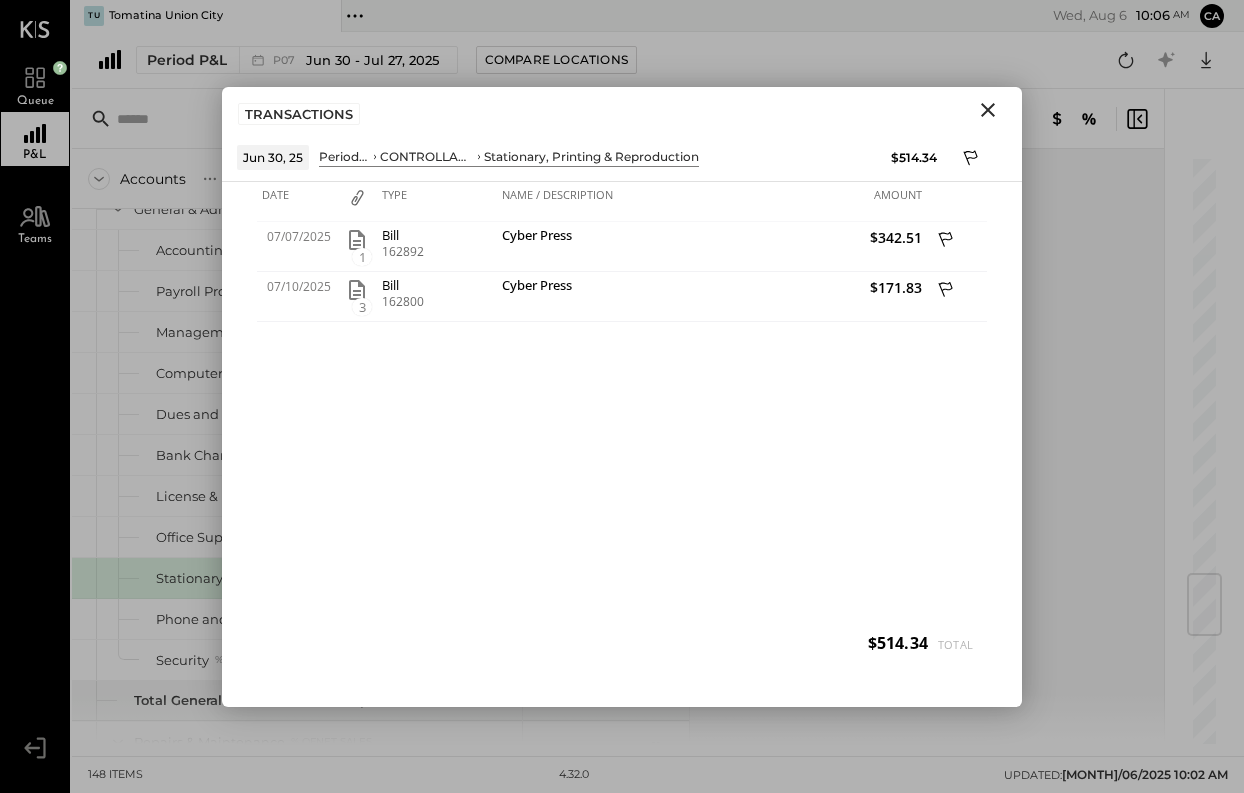 click 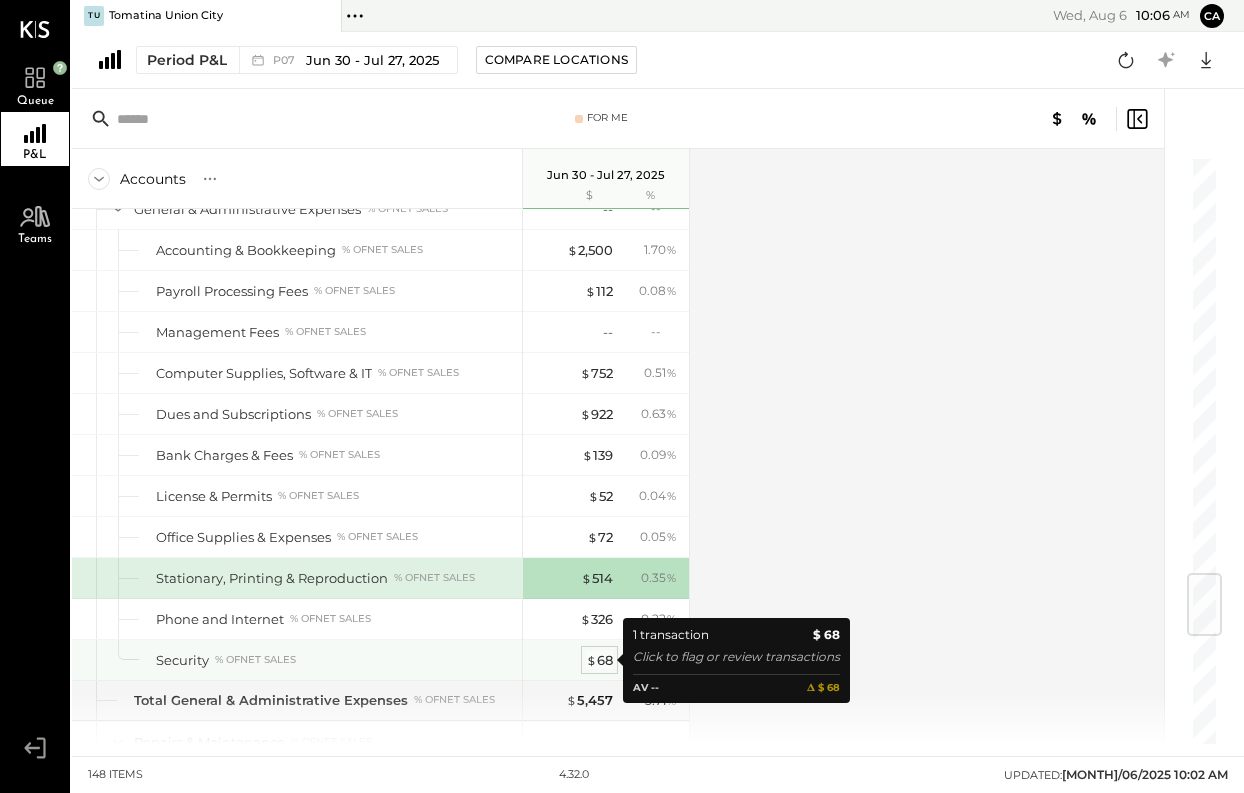 click on "$ 68" at bounding box center [599, 660] 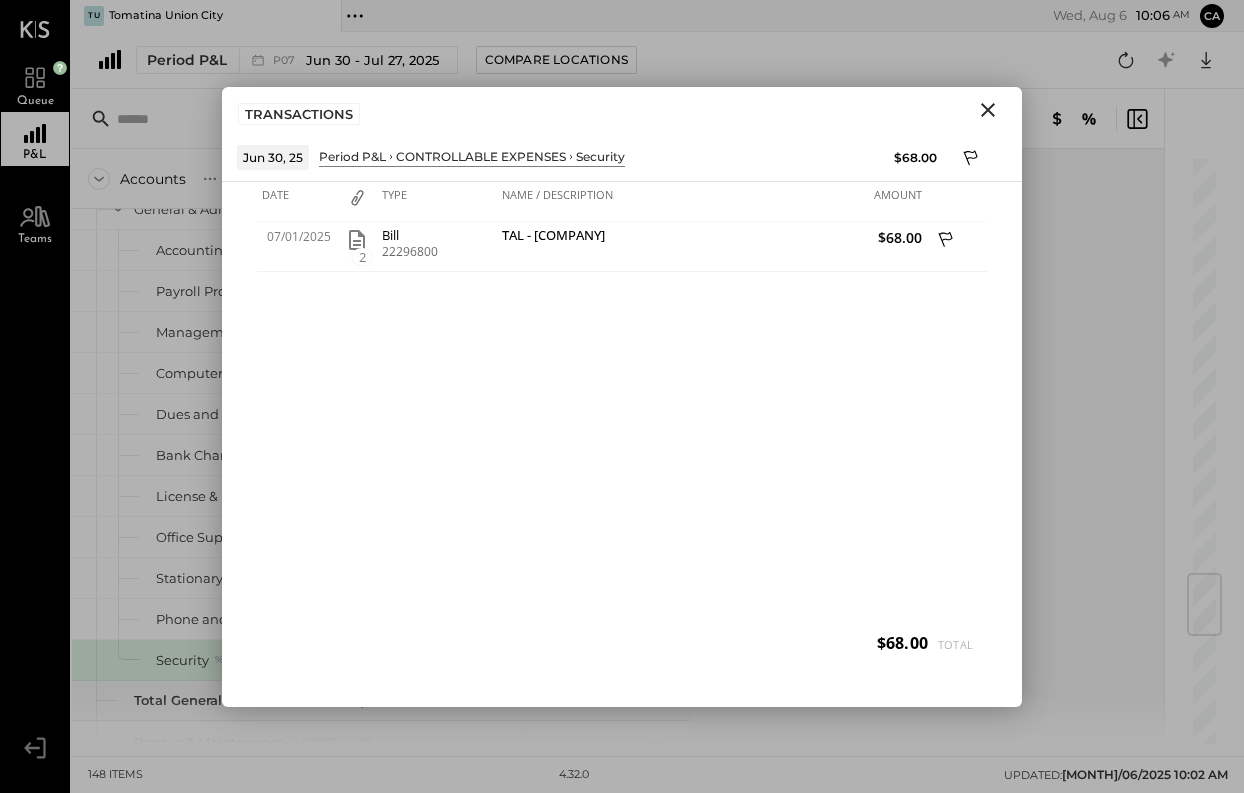 click 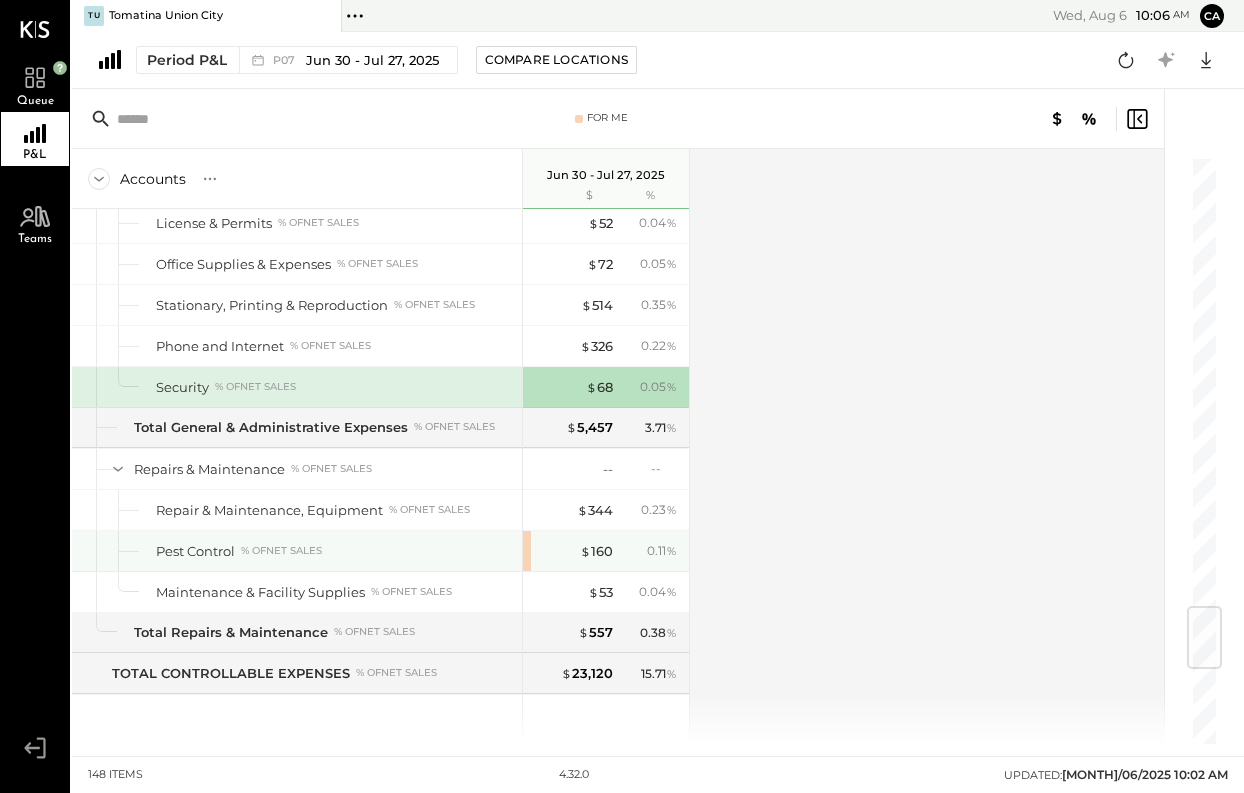 scroll, scrollTop: 3826, scrollLeft: 0, axis: vertical 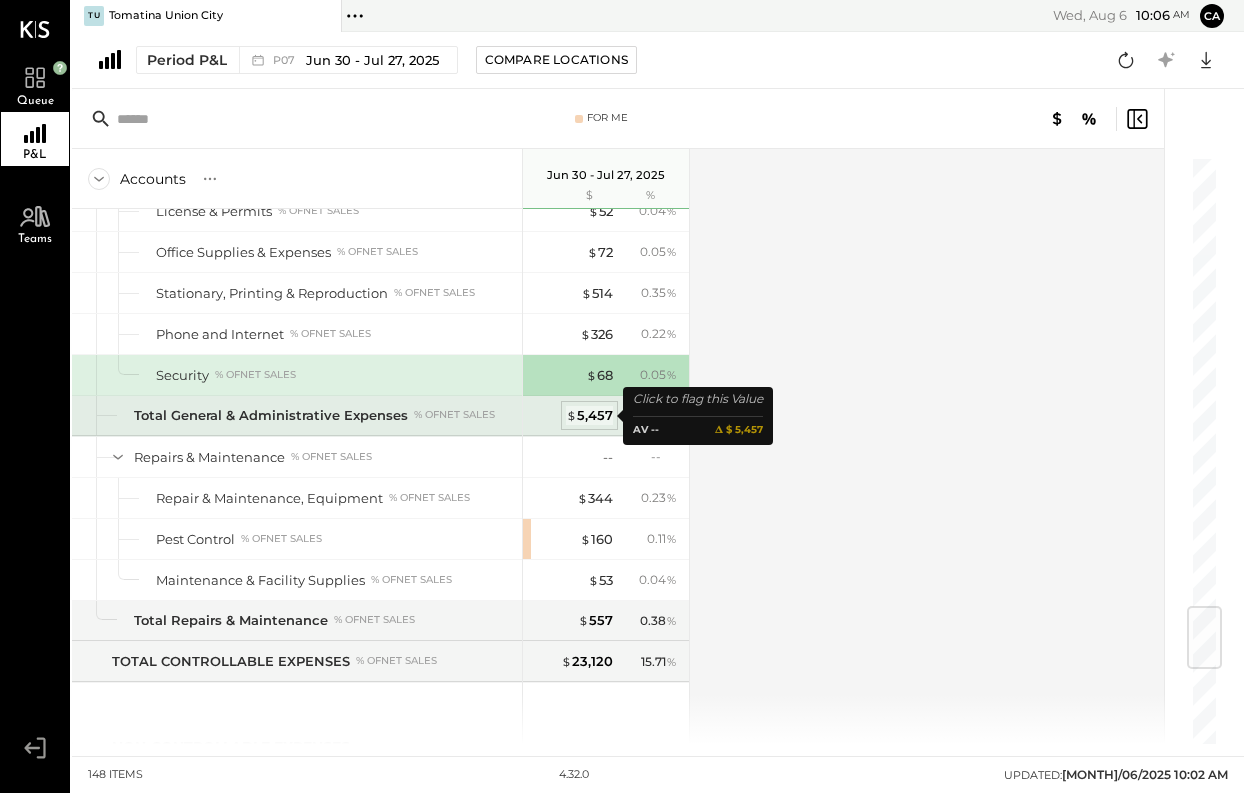 click on "$ 5,457" at bounding box center [589, 415] 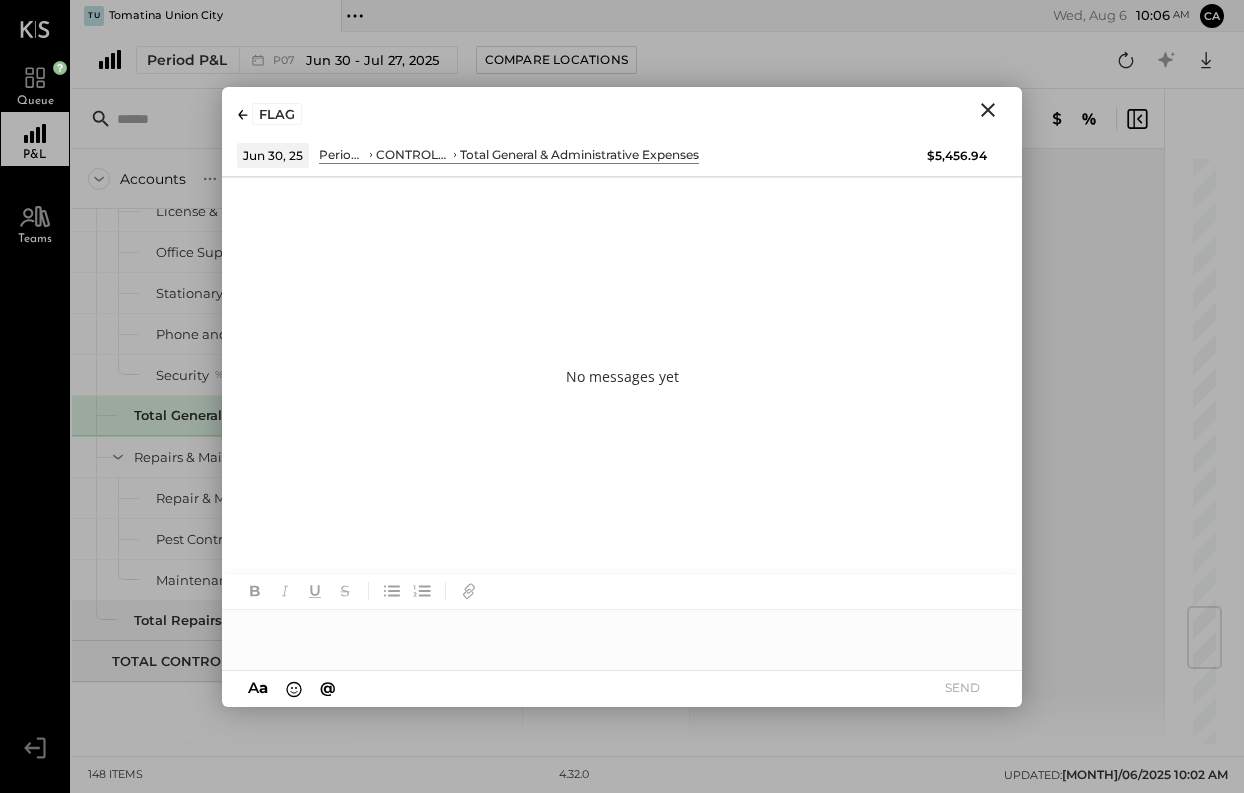click 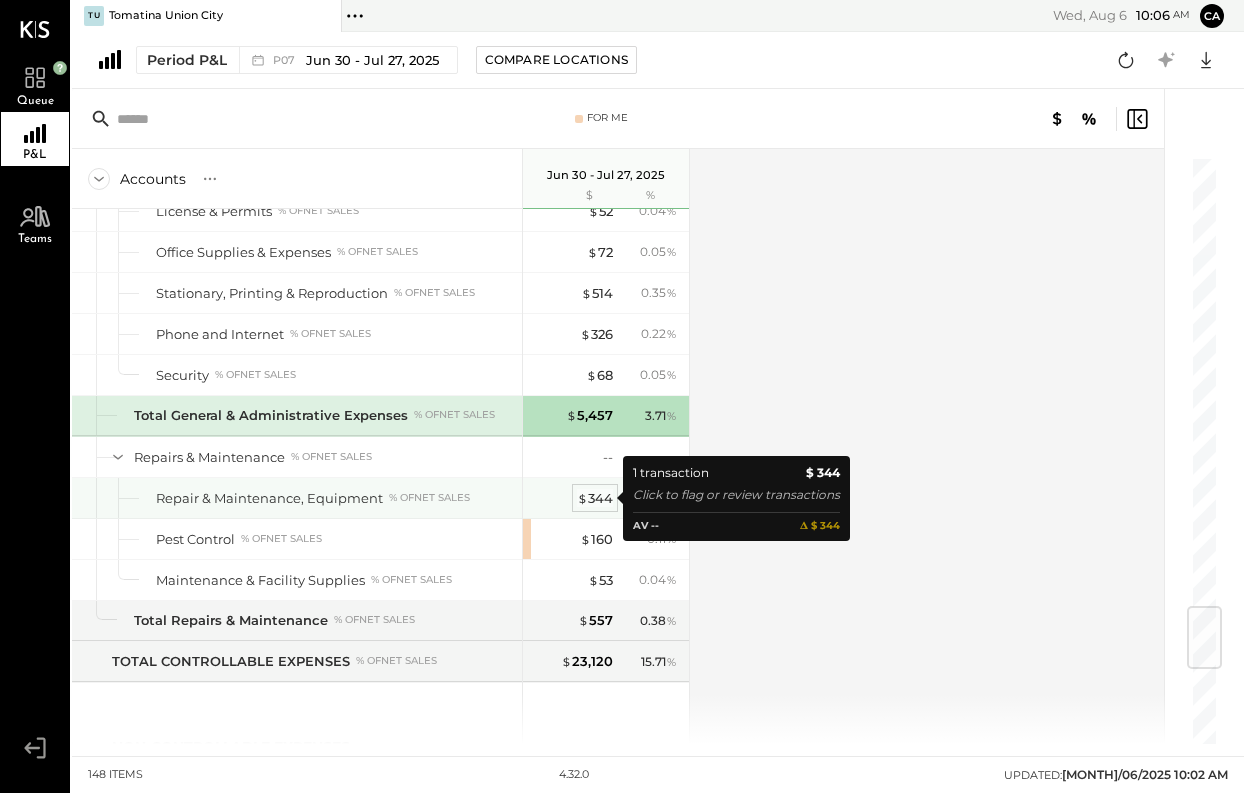 click on "$ 344" at bounding box center [595, 498] 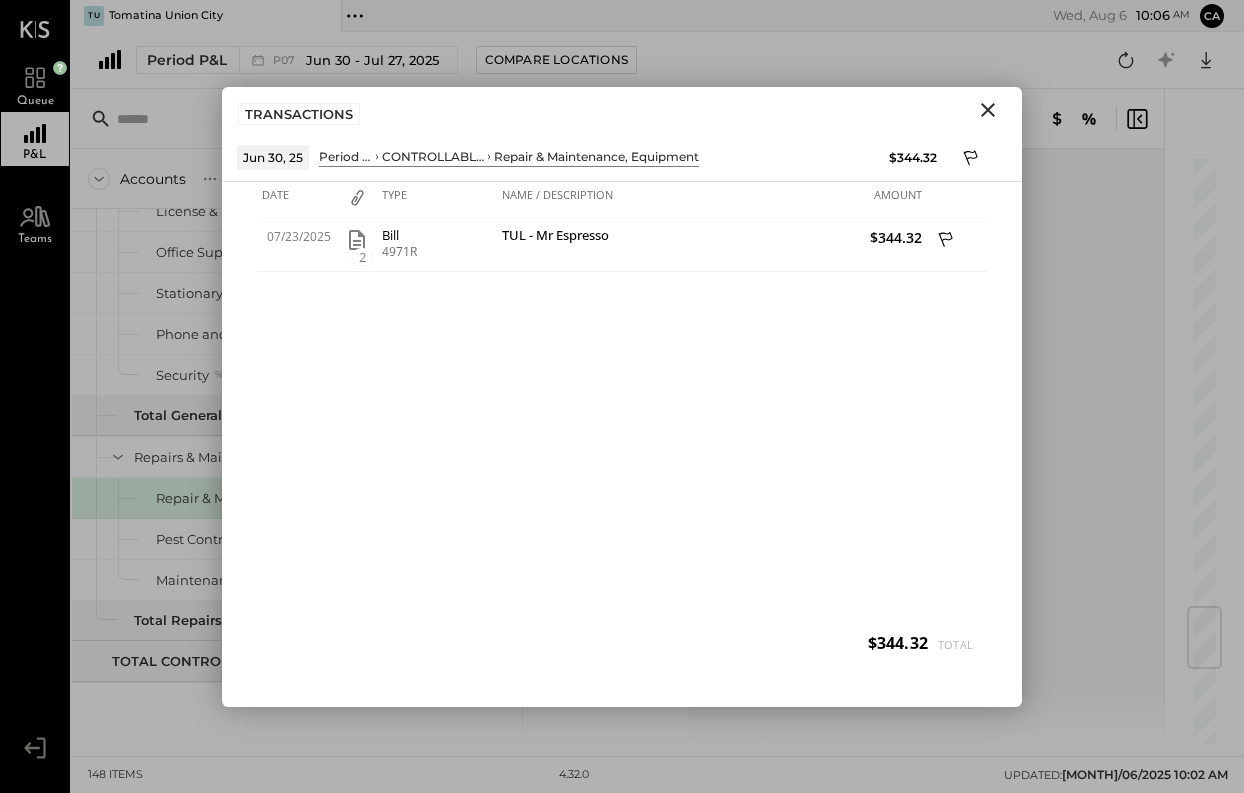 click 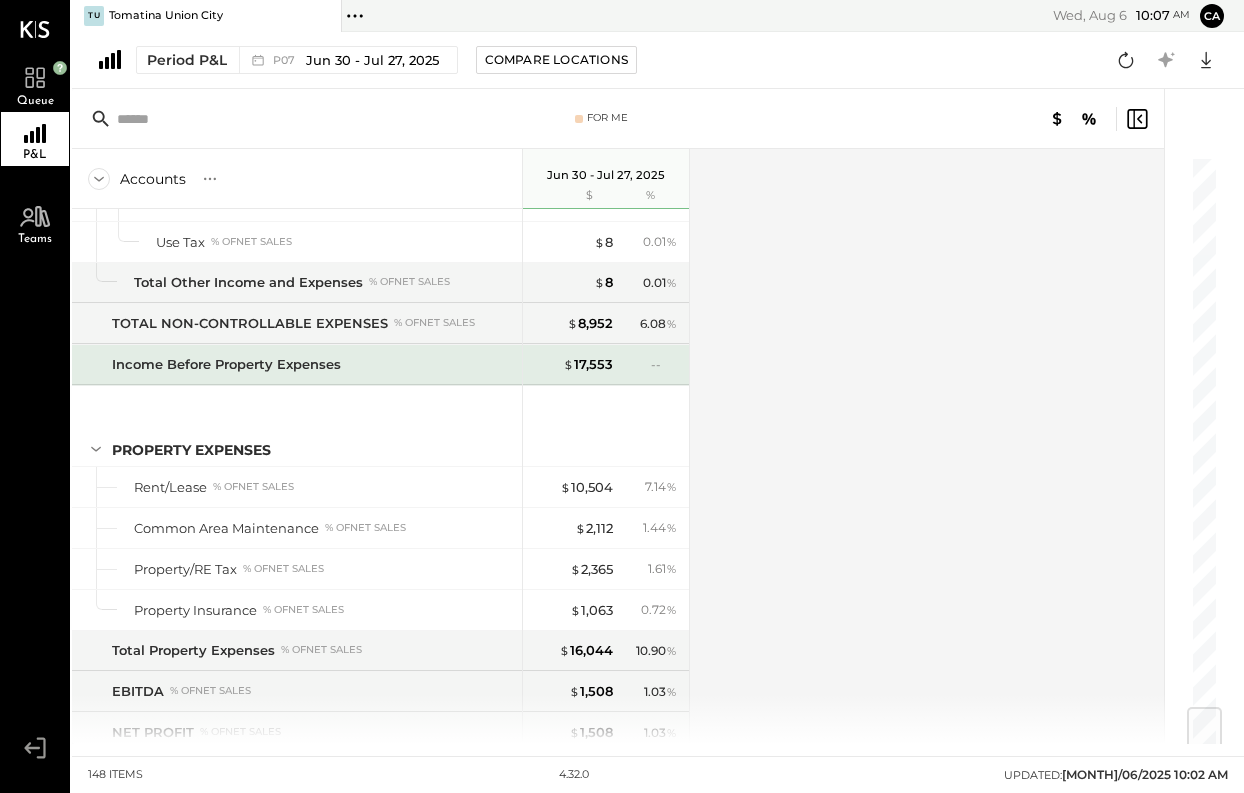 scroll, scrollTop: 4696, scrollLeft: 0, axis: vertical 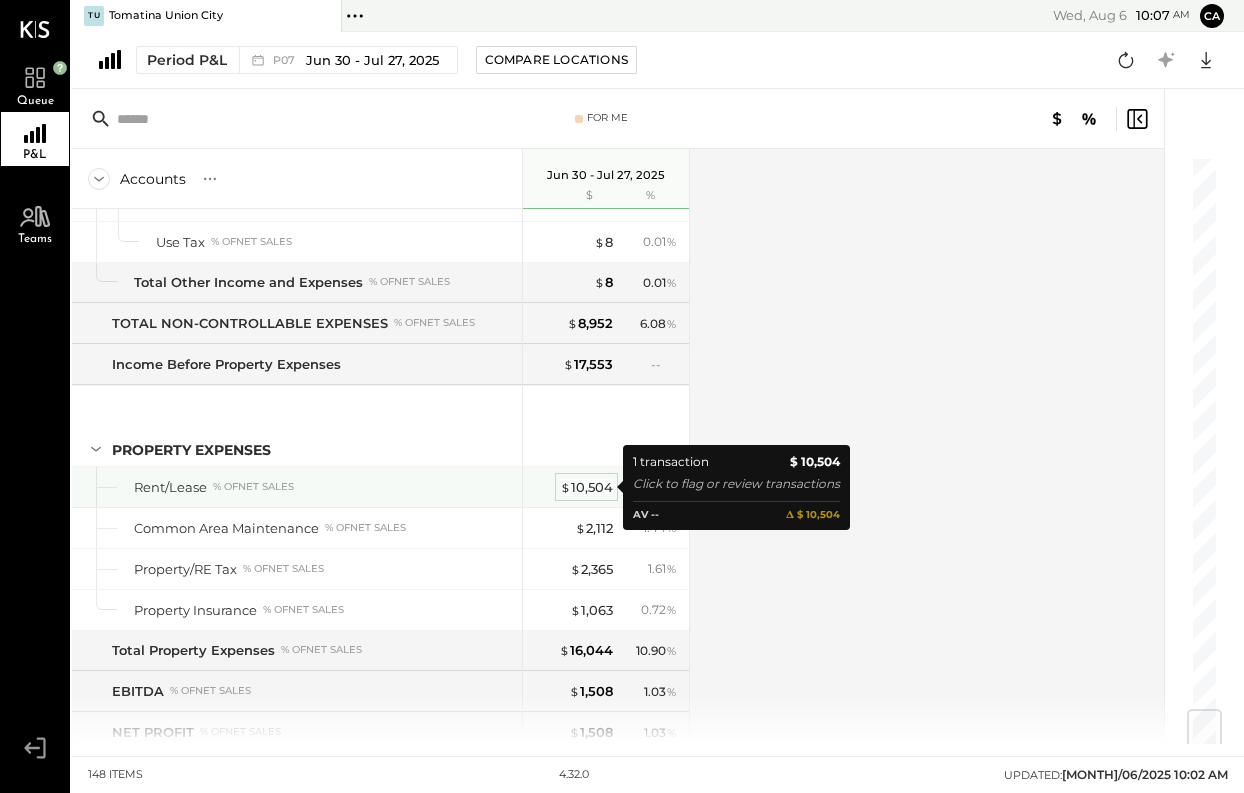 click on "$ 10,504" at bounding box center [586, 487] 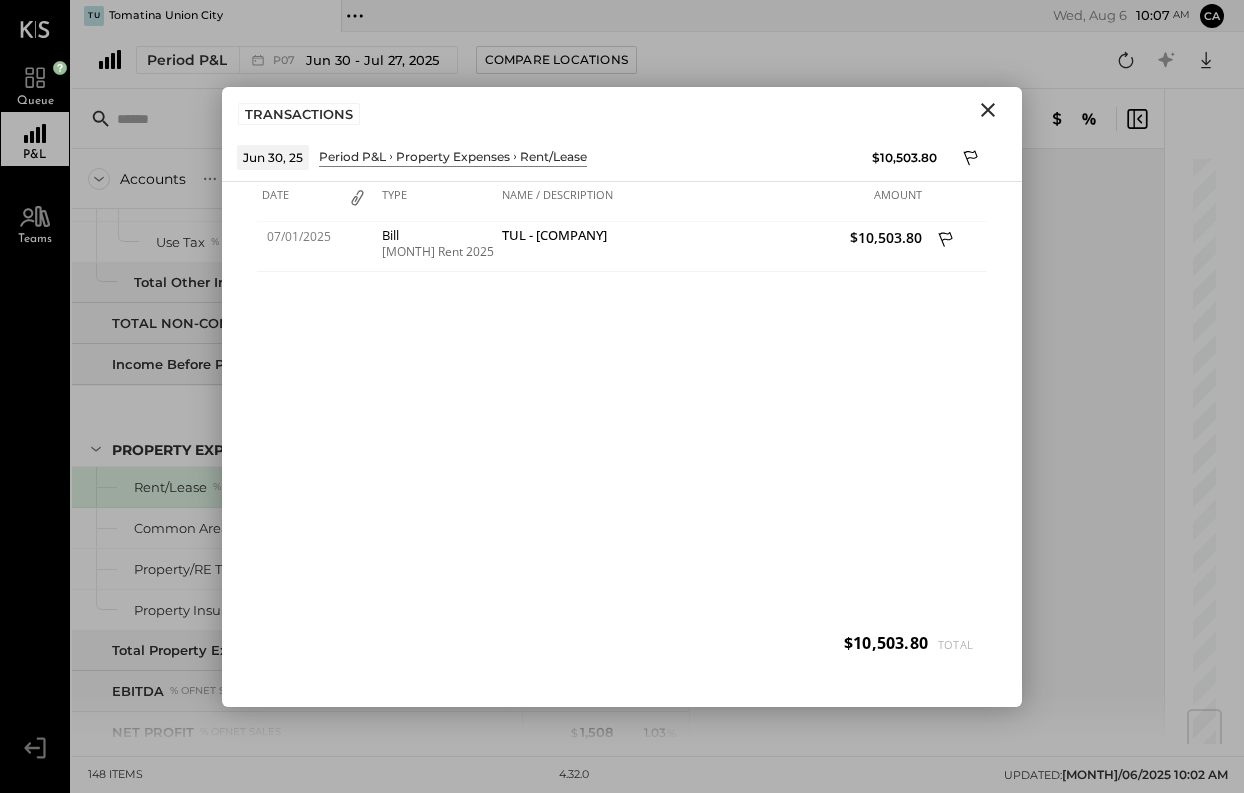 click 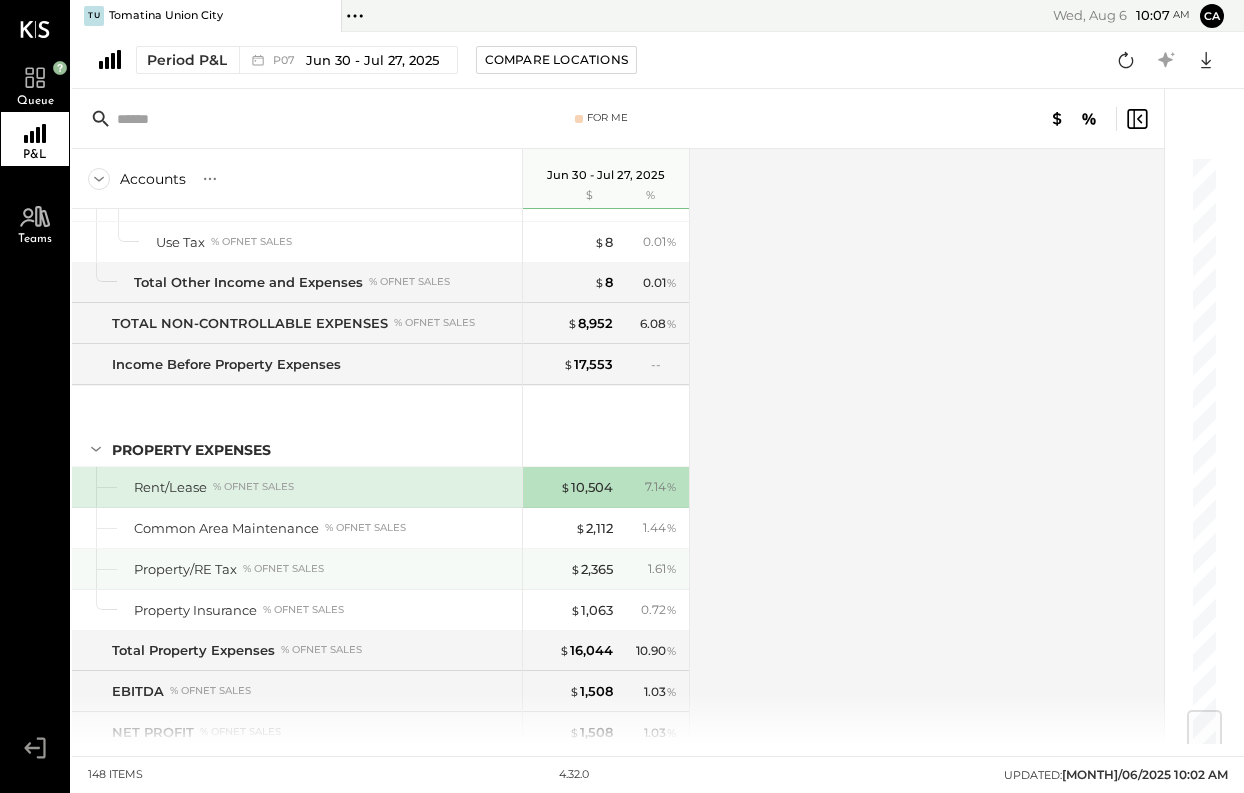 scroll, scrollTop: 4755, scrollLeft: 0, axis: vertical 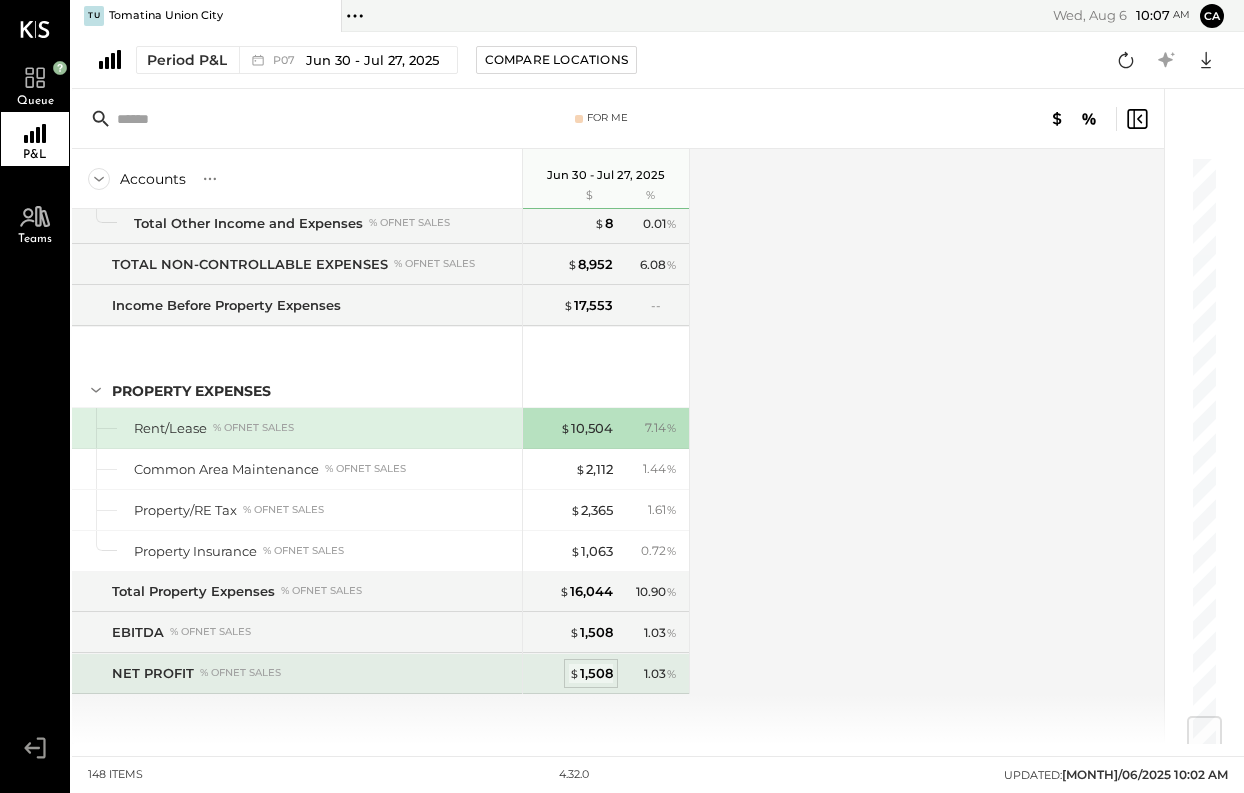 click on "$ 1,508" at bounding box center (591, 673) 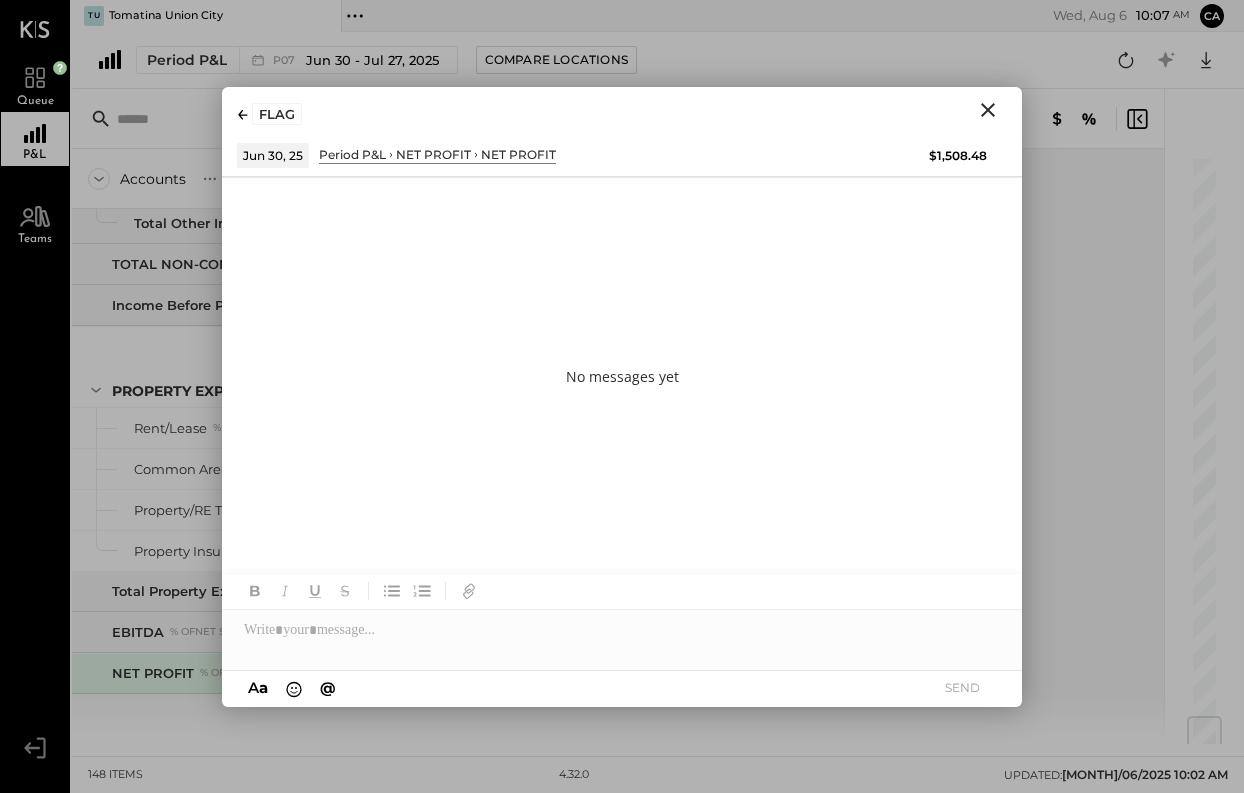 click 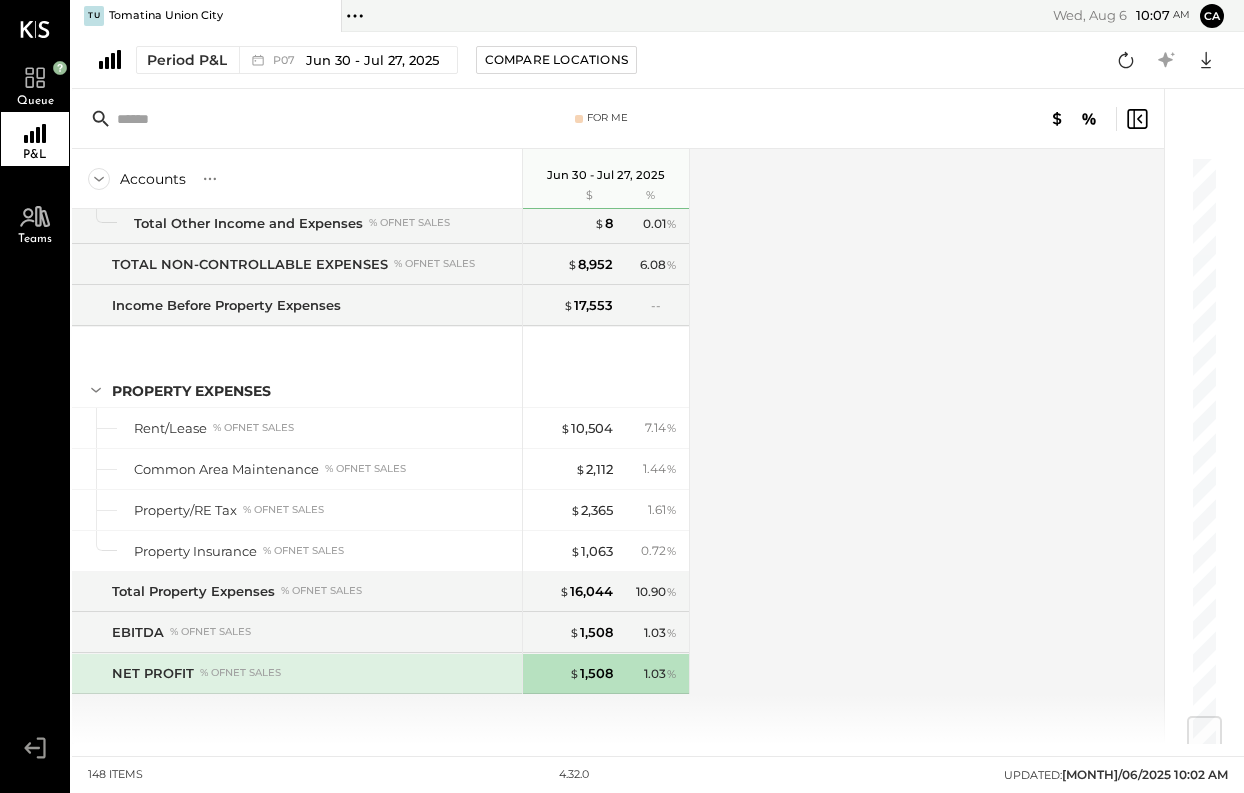 click on "Period P&L P07 [MONTH] 30 - [MONTH] 27, 2025 Compare Locations" at bounding box center [364, 60] 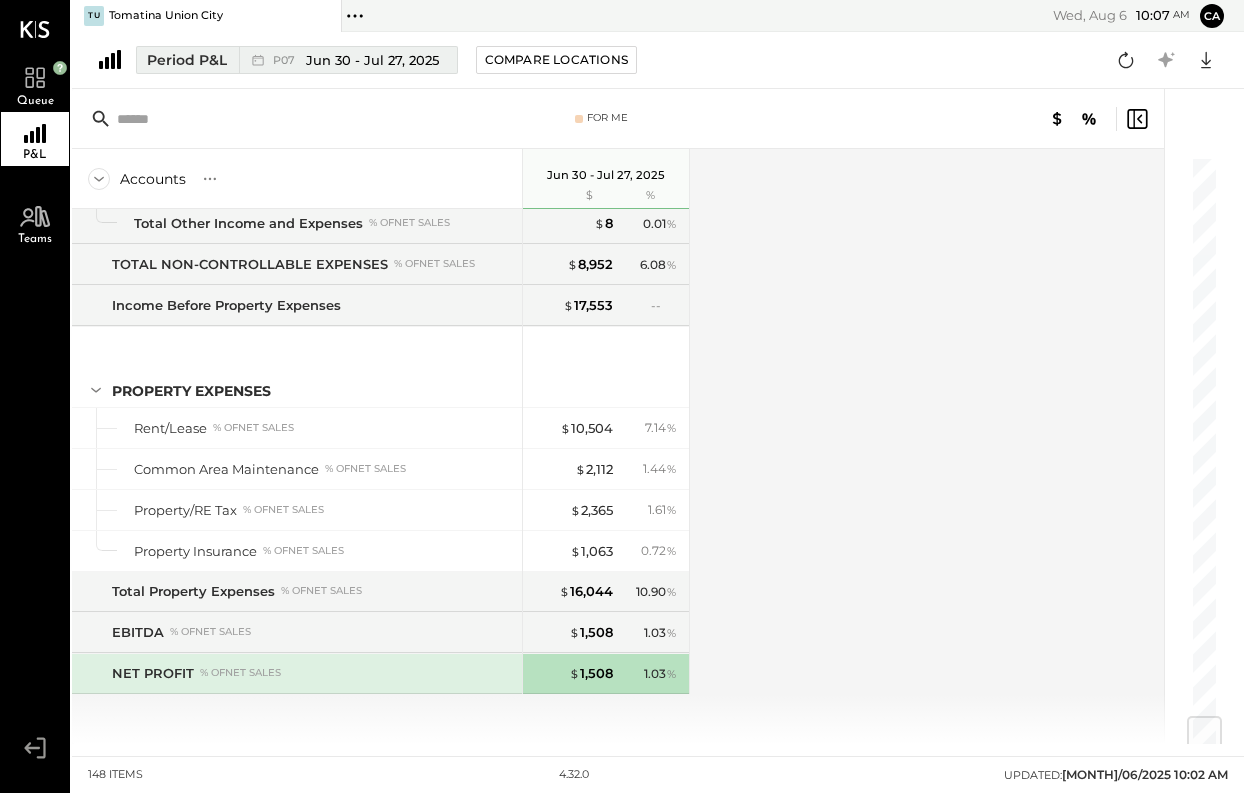 click on "Jun 30 - Jul 27, 2025" at bounding box center (372, 60) 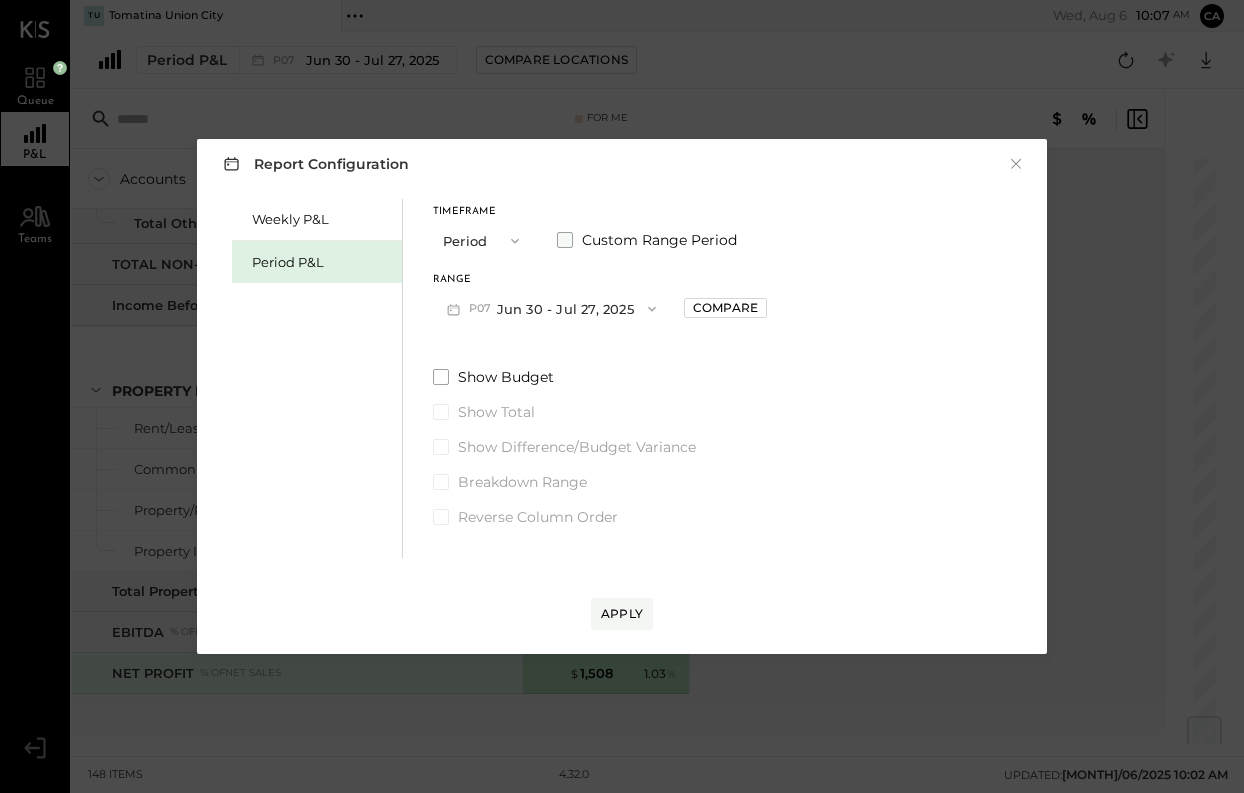 click on "Custom Range Period" at bounding box center (647, 240) 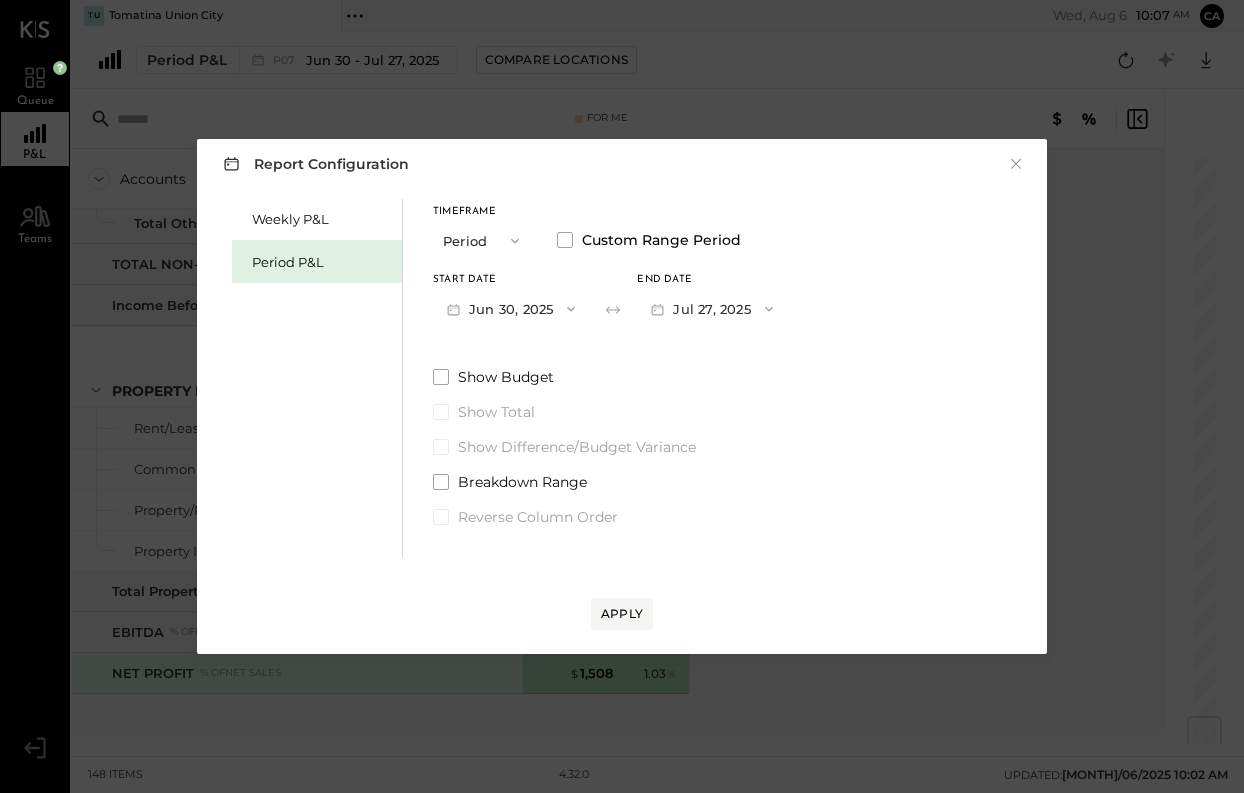 click on "Period" at bounding box center (483, 240) 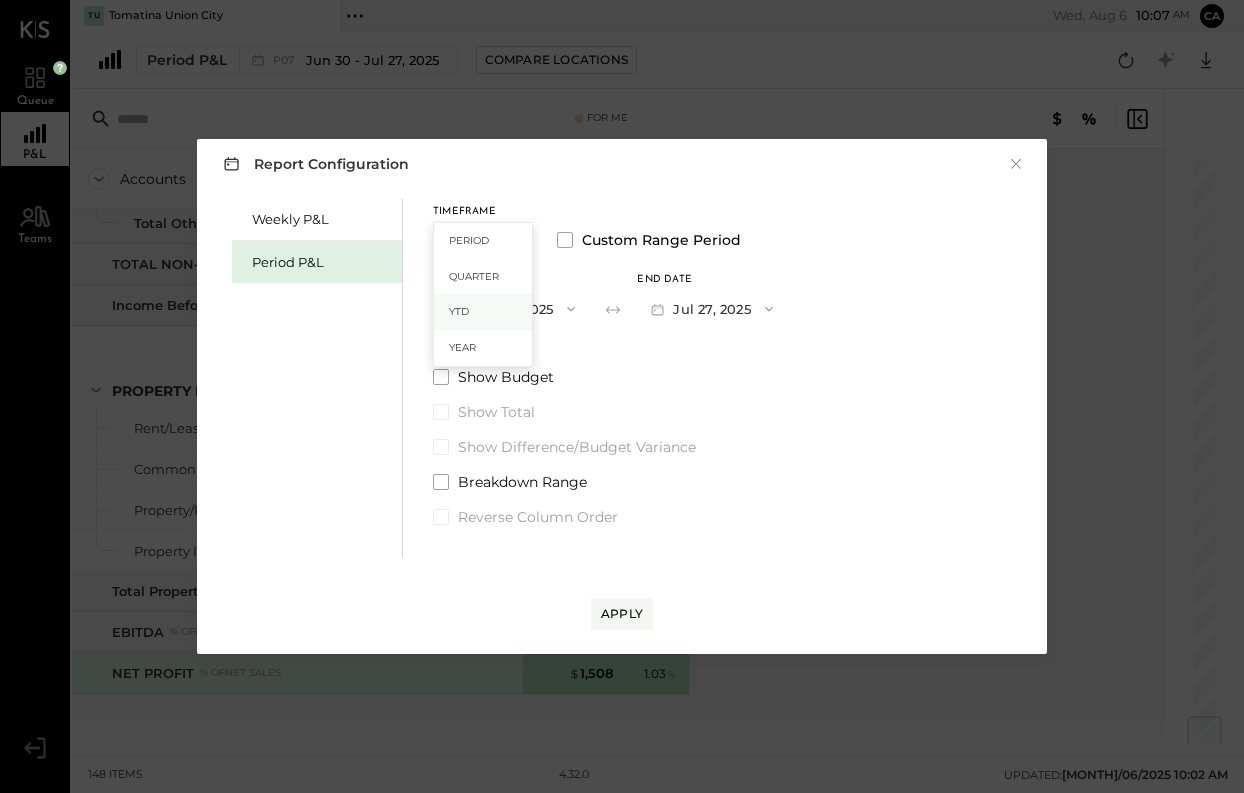 click on "YTD" at bounding box center (483, 312) 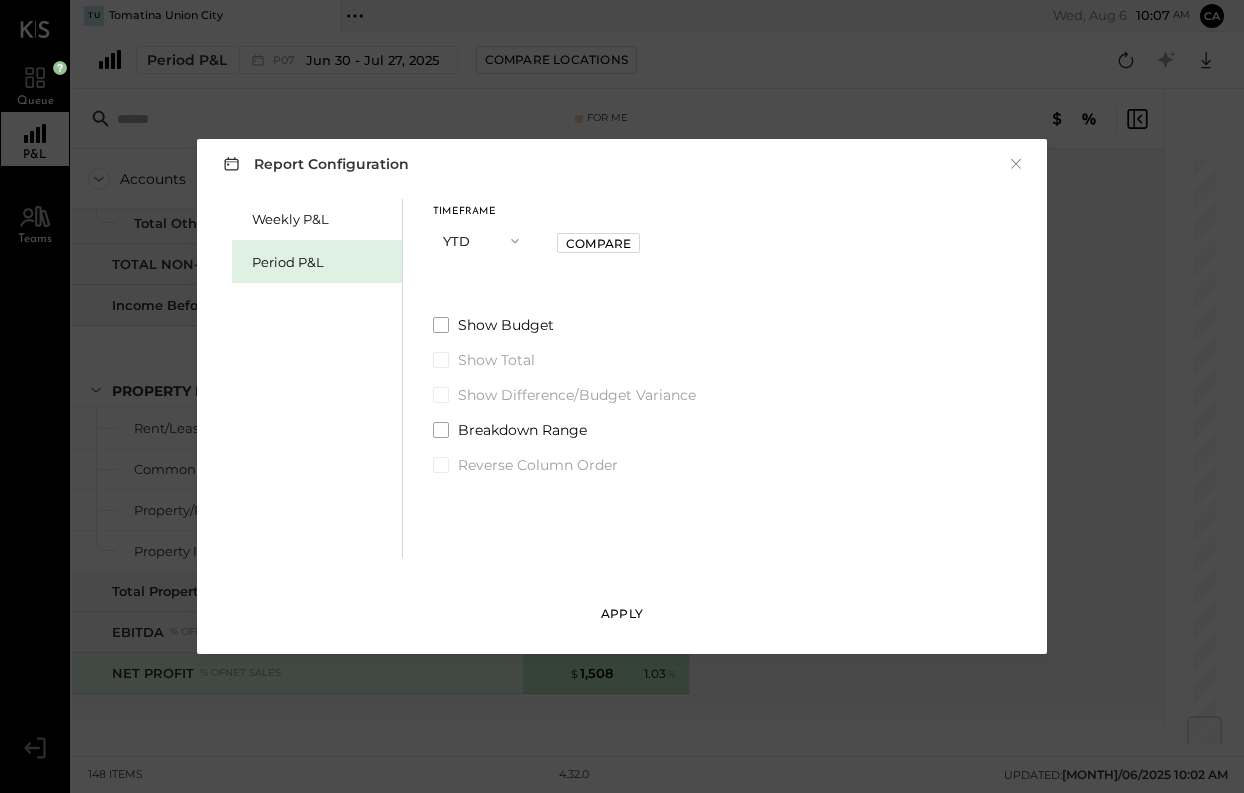 click on "Apply" at bounding box center (622, 613) 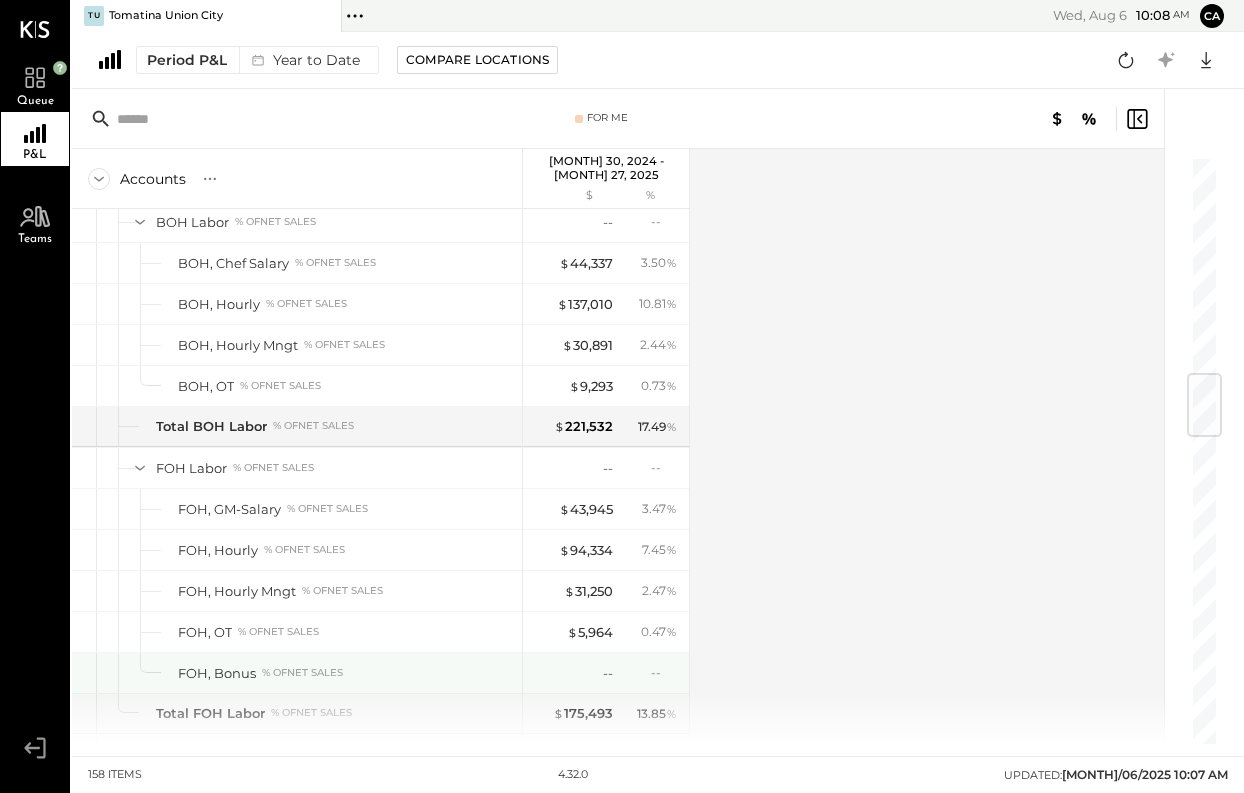 scroll, scrollTop: 1846, scrollLeft: 0, axis: vertical 